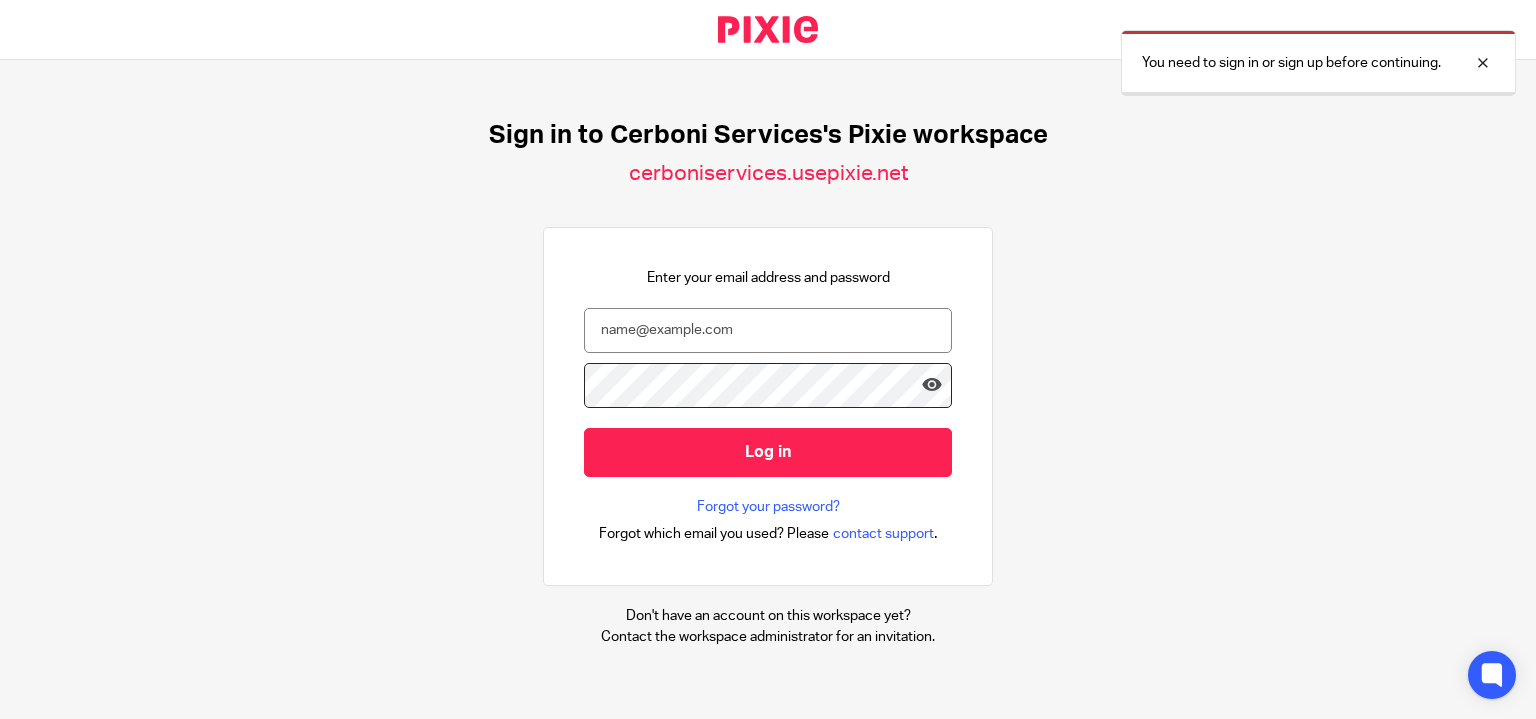 scroll, scrollTop: 0, scrollLeft: 0, axis: both 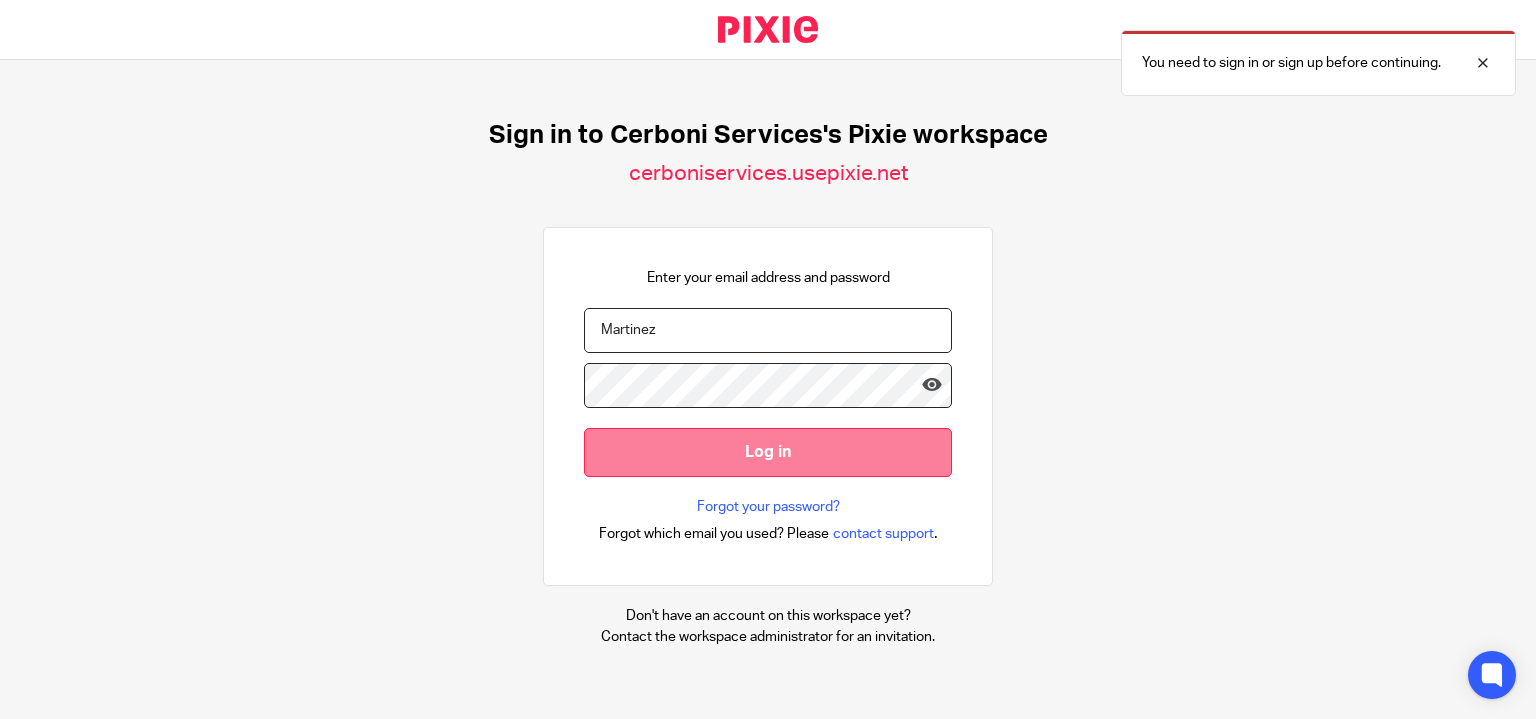 click on "Log in" at bounding box center (768, 452) 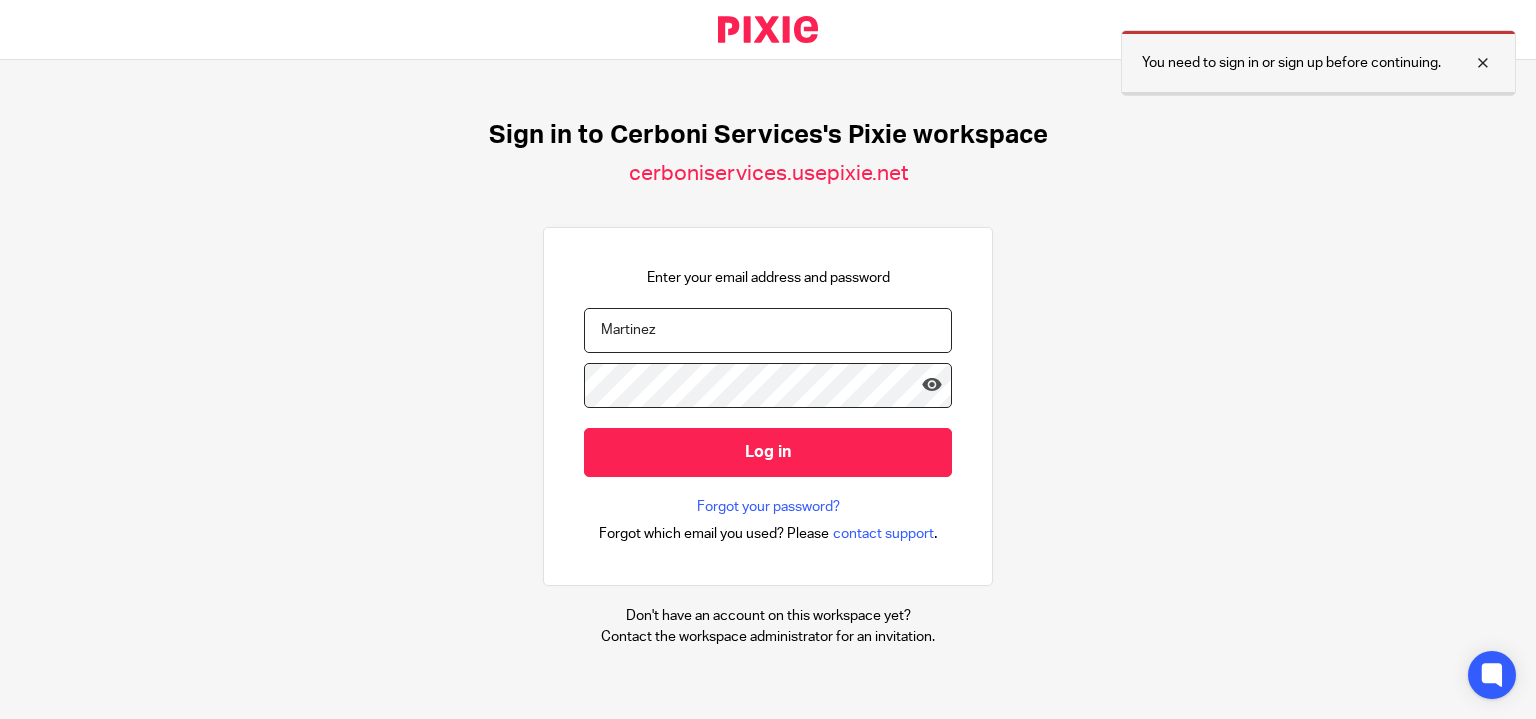 click at bounding box center (1468, 63) 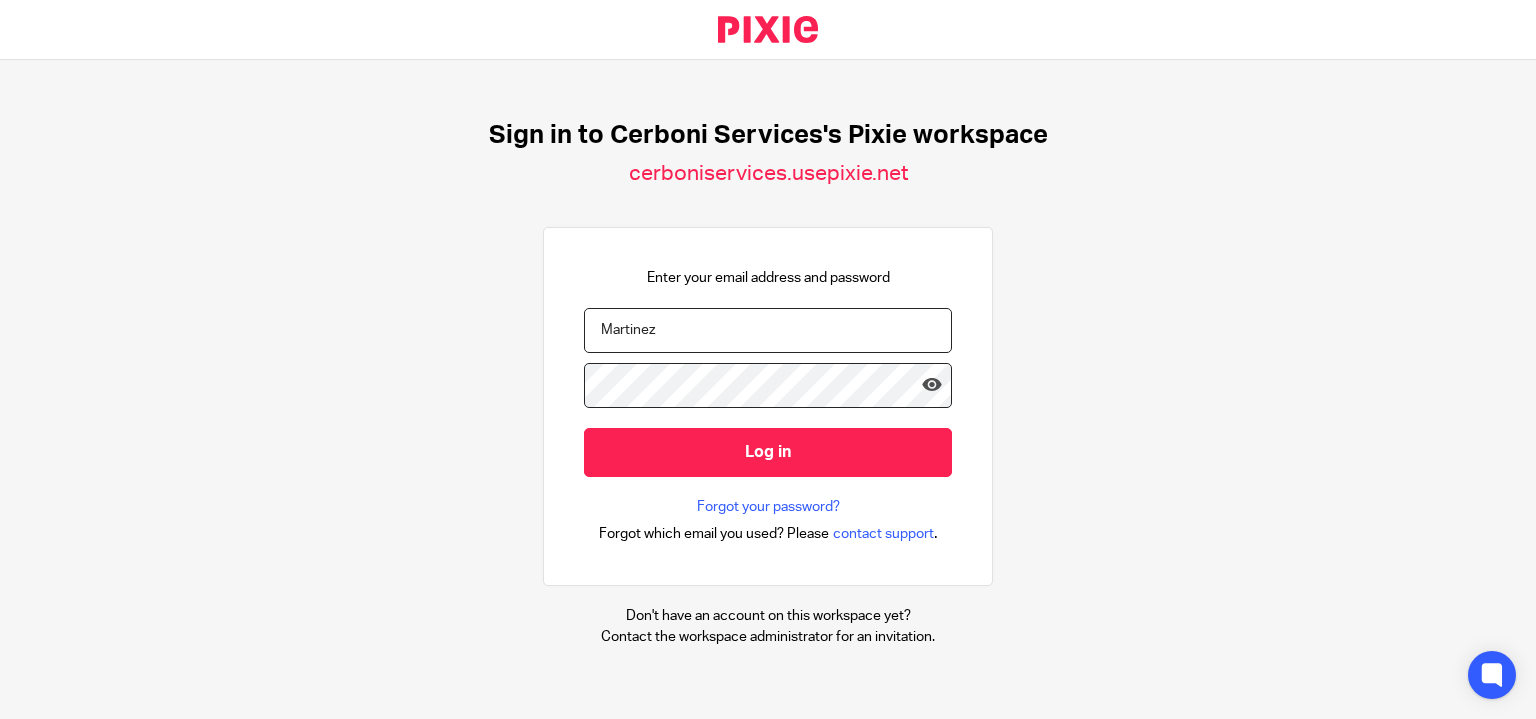 click on "You need to sign in or sign up before continuing." at bounding box center (1489, 63) 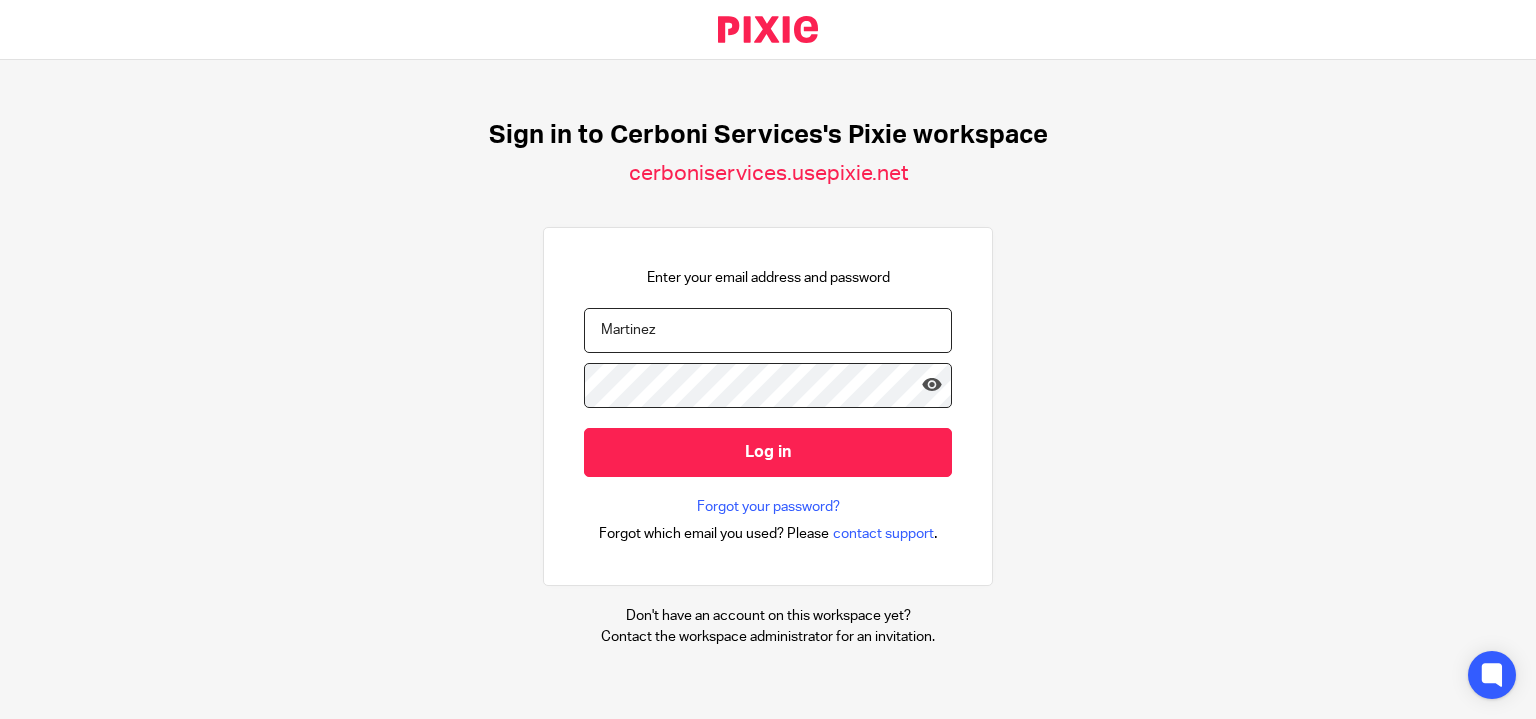 click on "Martinez" at bounding box center [768, 330] 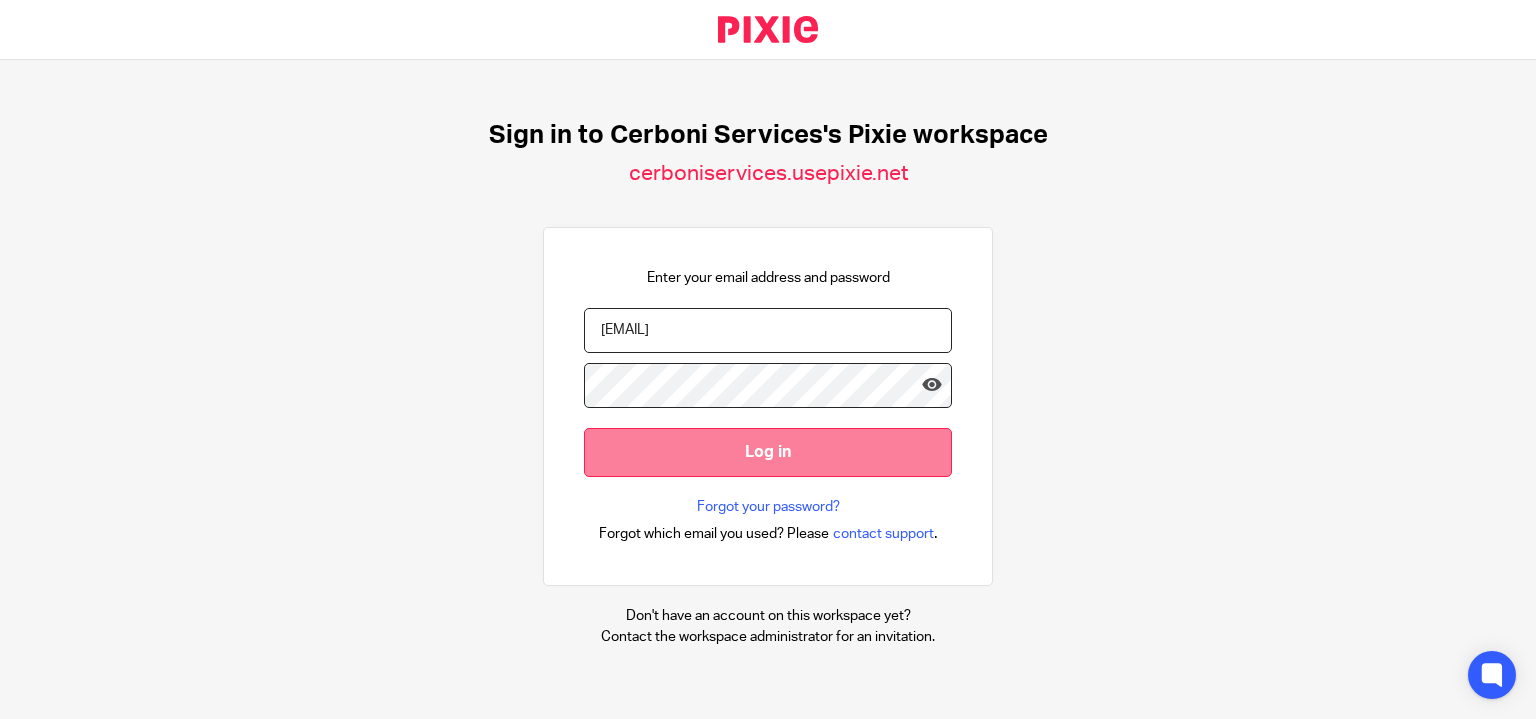 type on "isauro@cerboniservices.com" 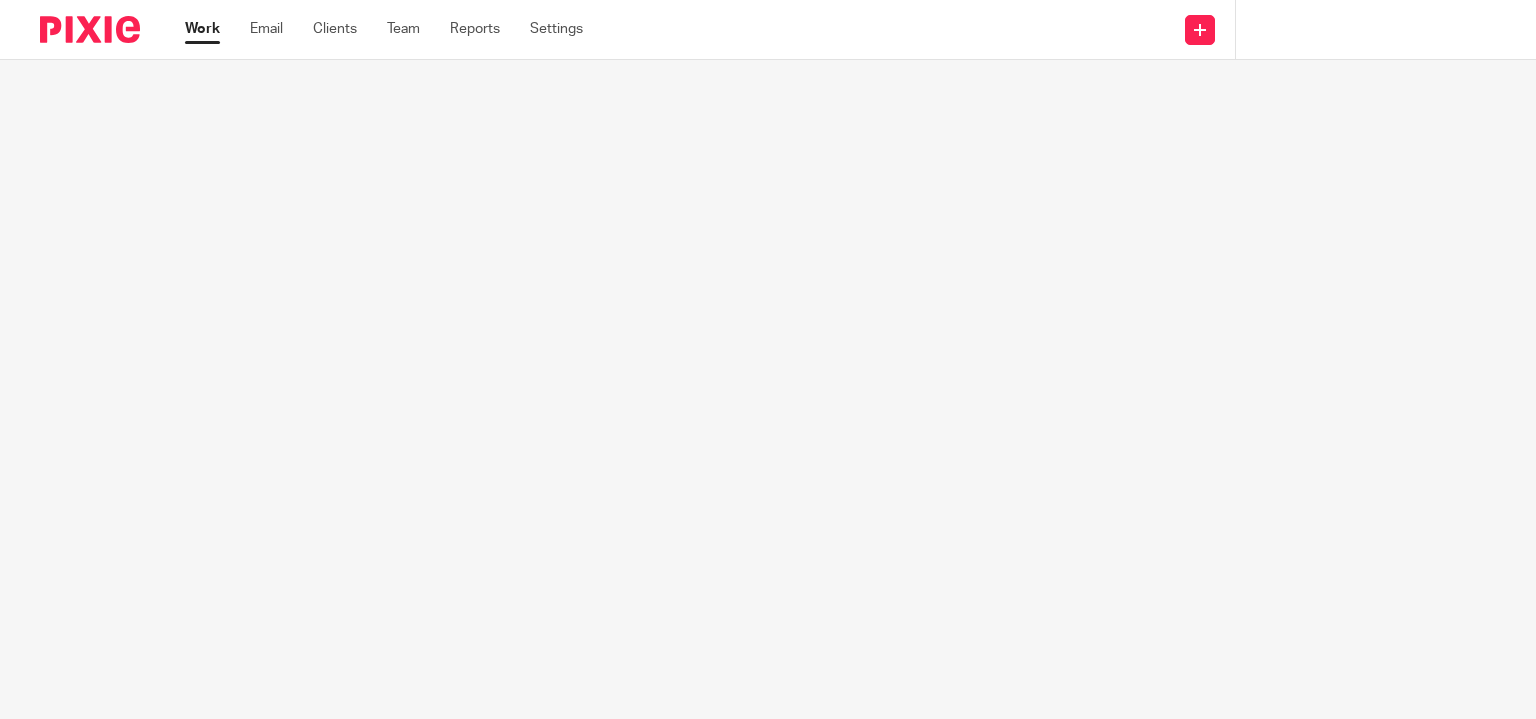 scroll, scrollTop: 0, scrollLeft: 0, axis: both 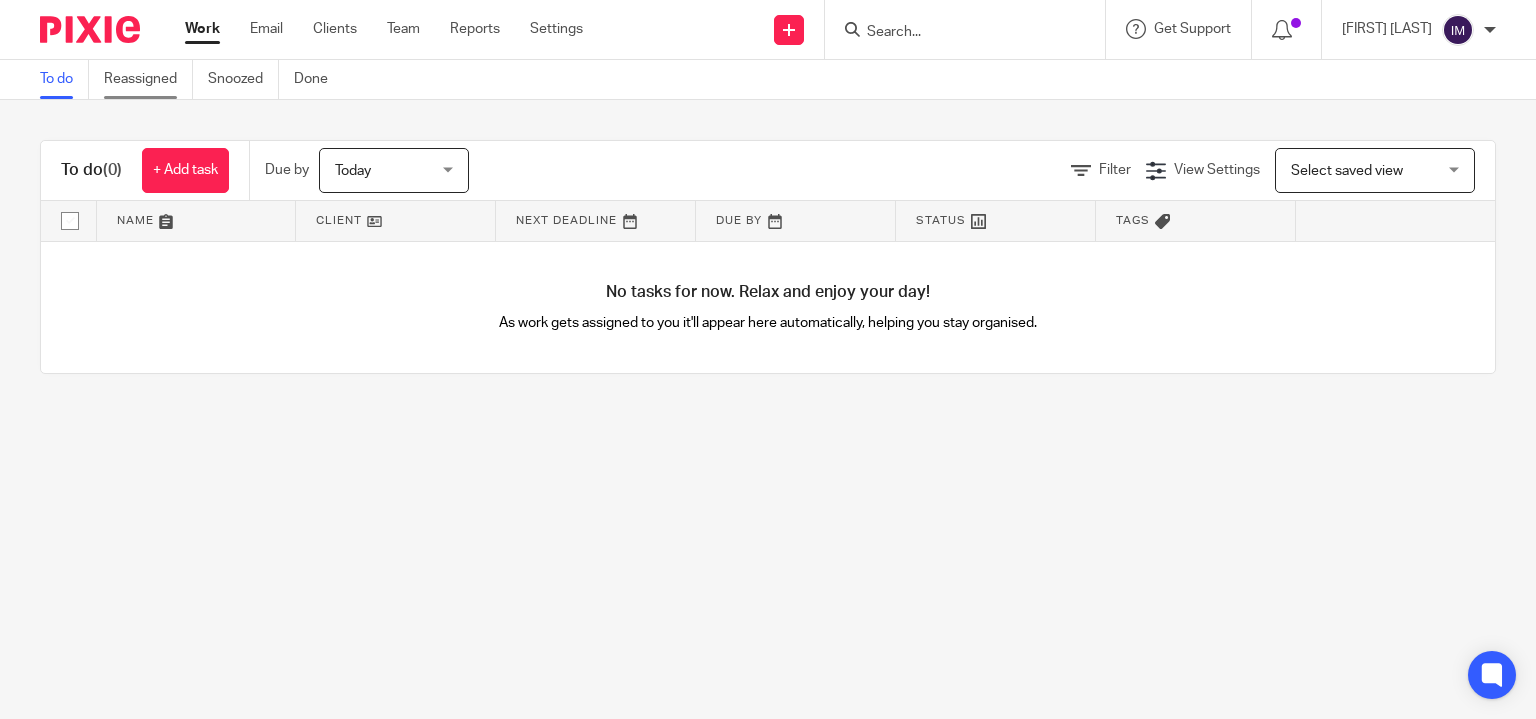 click on "Reassigned" at bounding box center (148, 79) 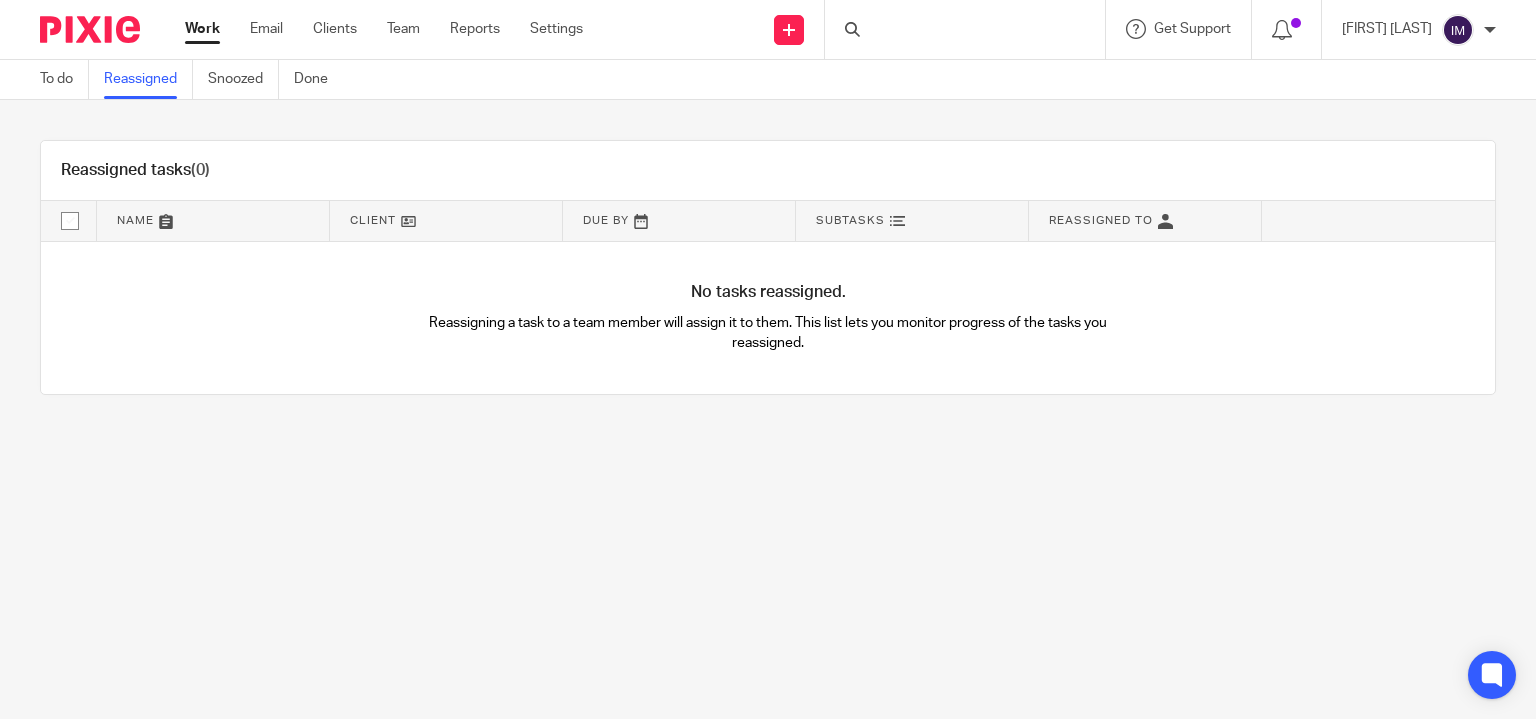 scroll, scrollTop: 0, scrollLeft: 0, axis: both 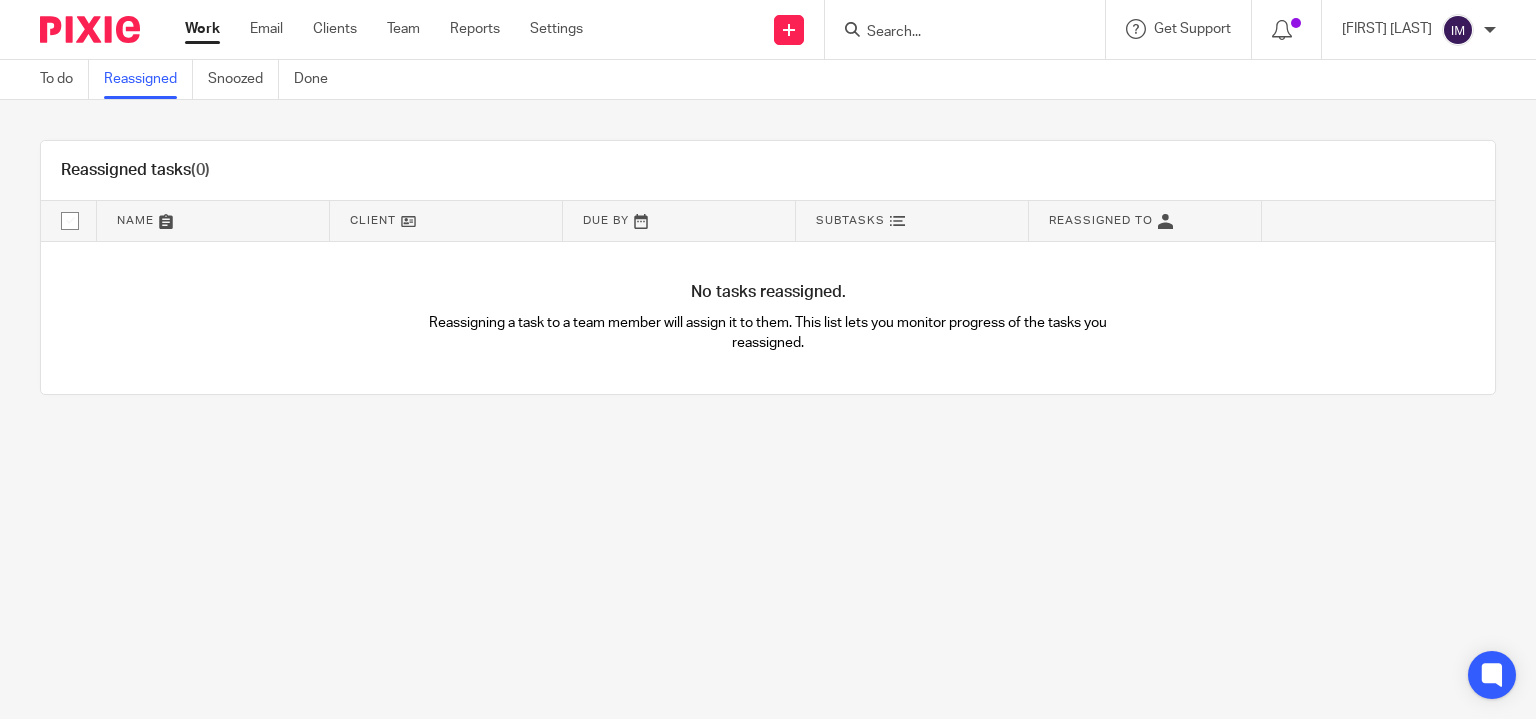 click on "Snoozed" at bounding box center (243, 79) 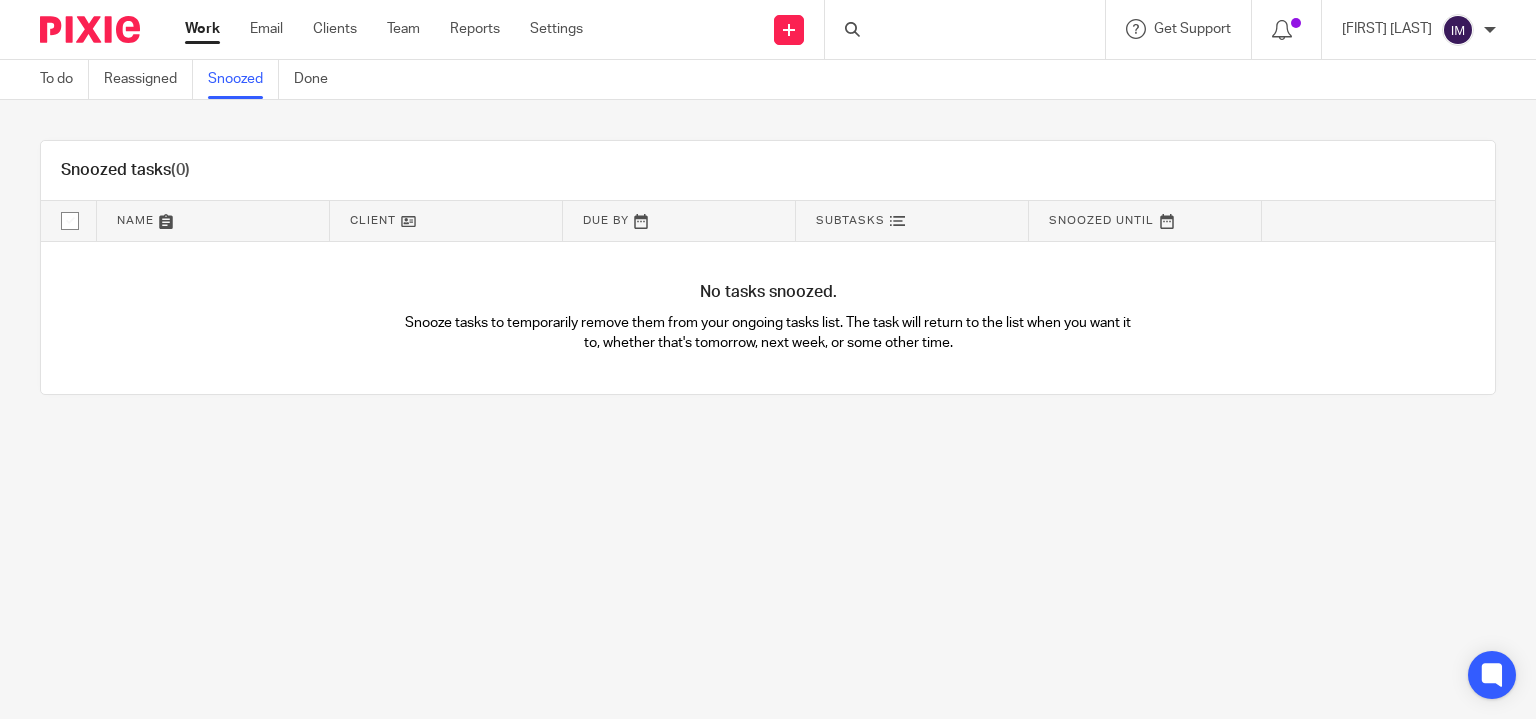 scroll, scrollTop: 0, scrollLeft: 0, axis: both 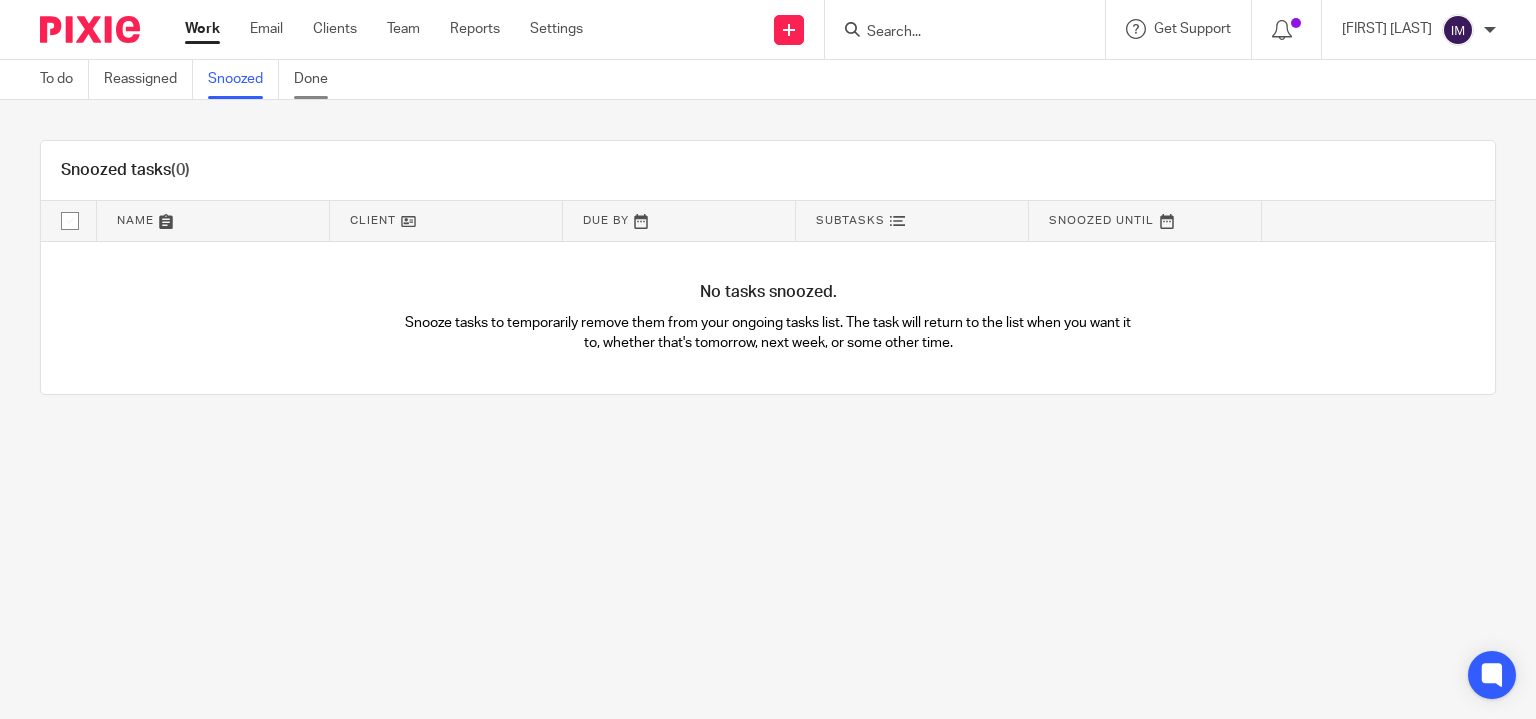 click on "Done" at bounding box center [318, 79] 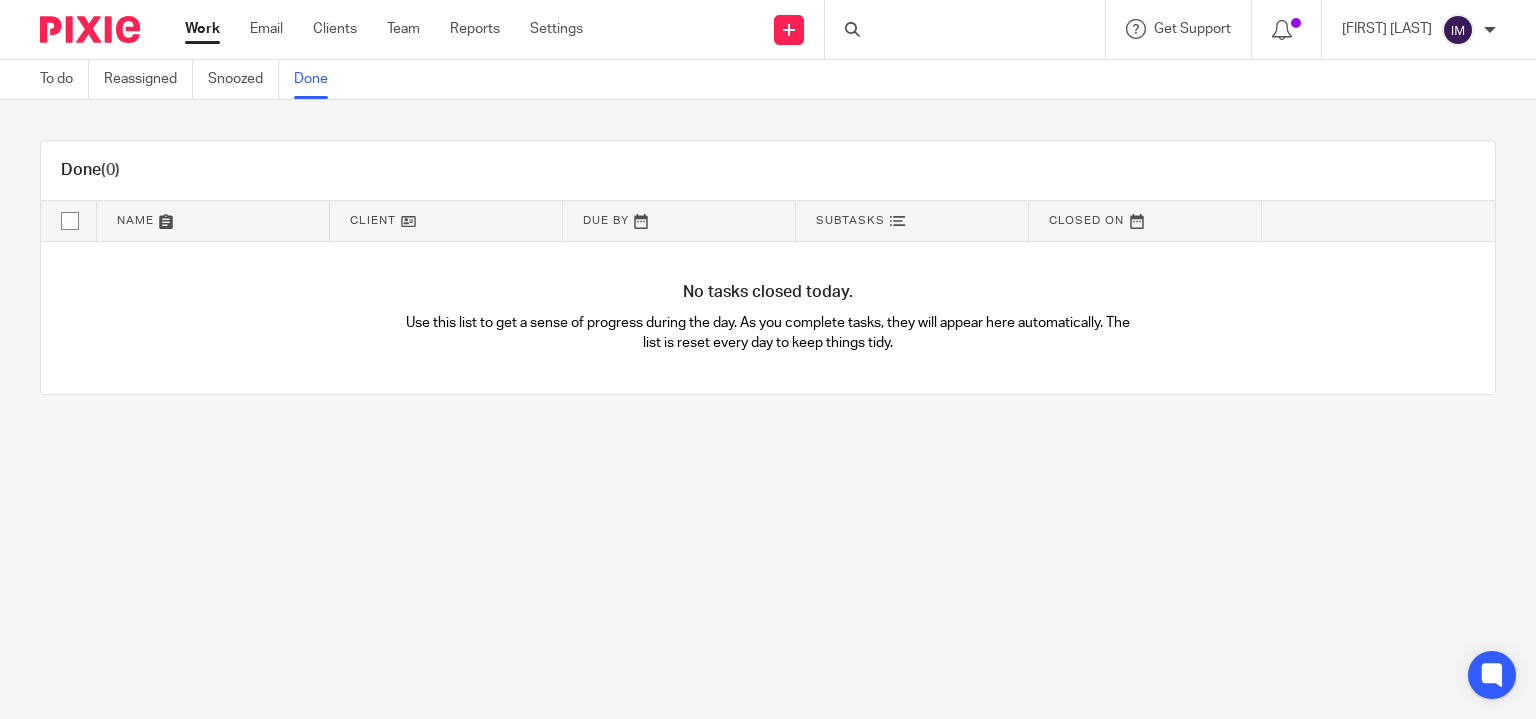 scroll, scrollTop: 0, scrollLeft: 0, axis: both 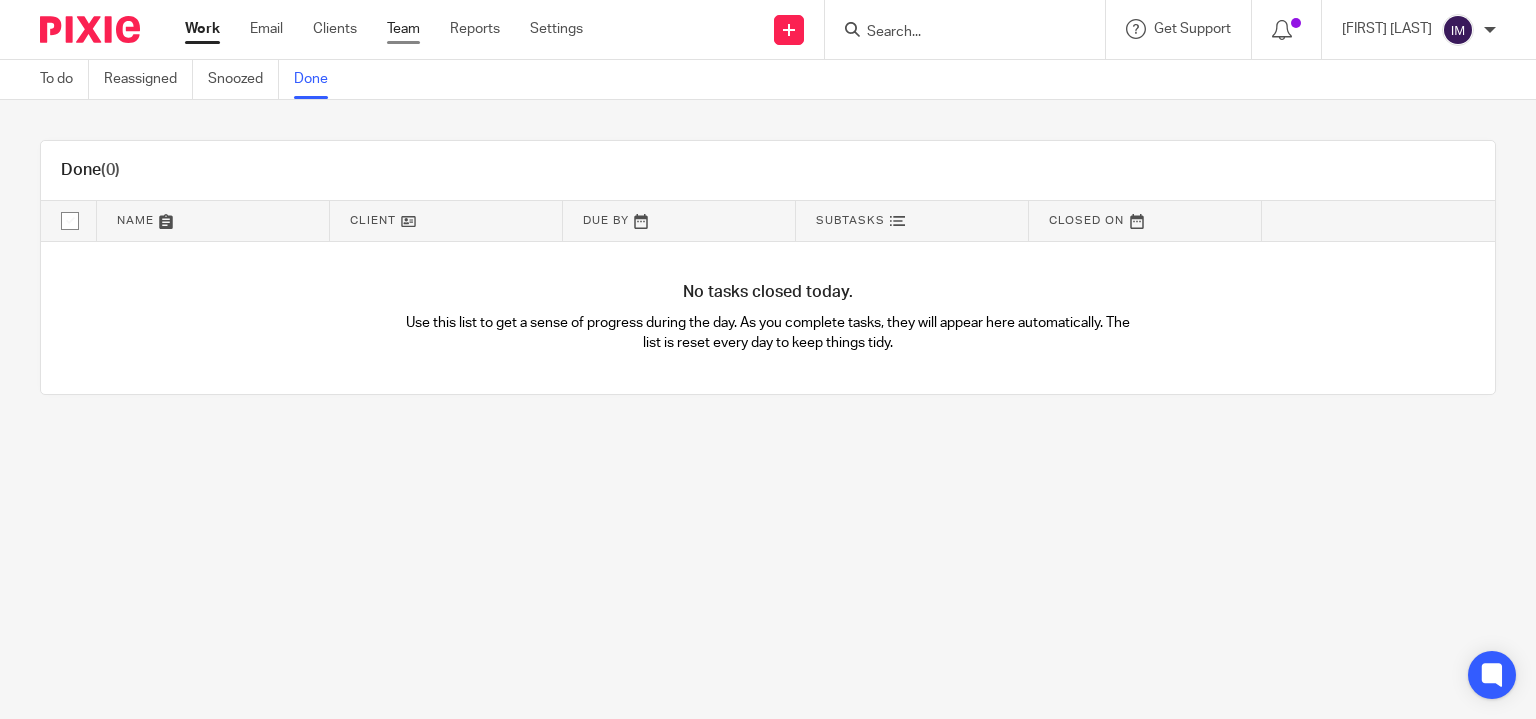 click on "Team" at bounding box center (403, 29) 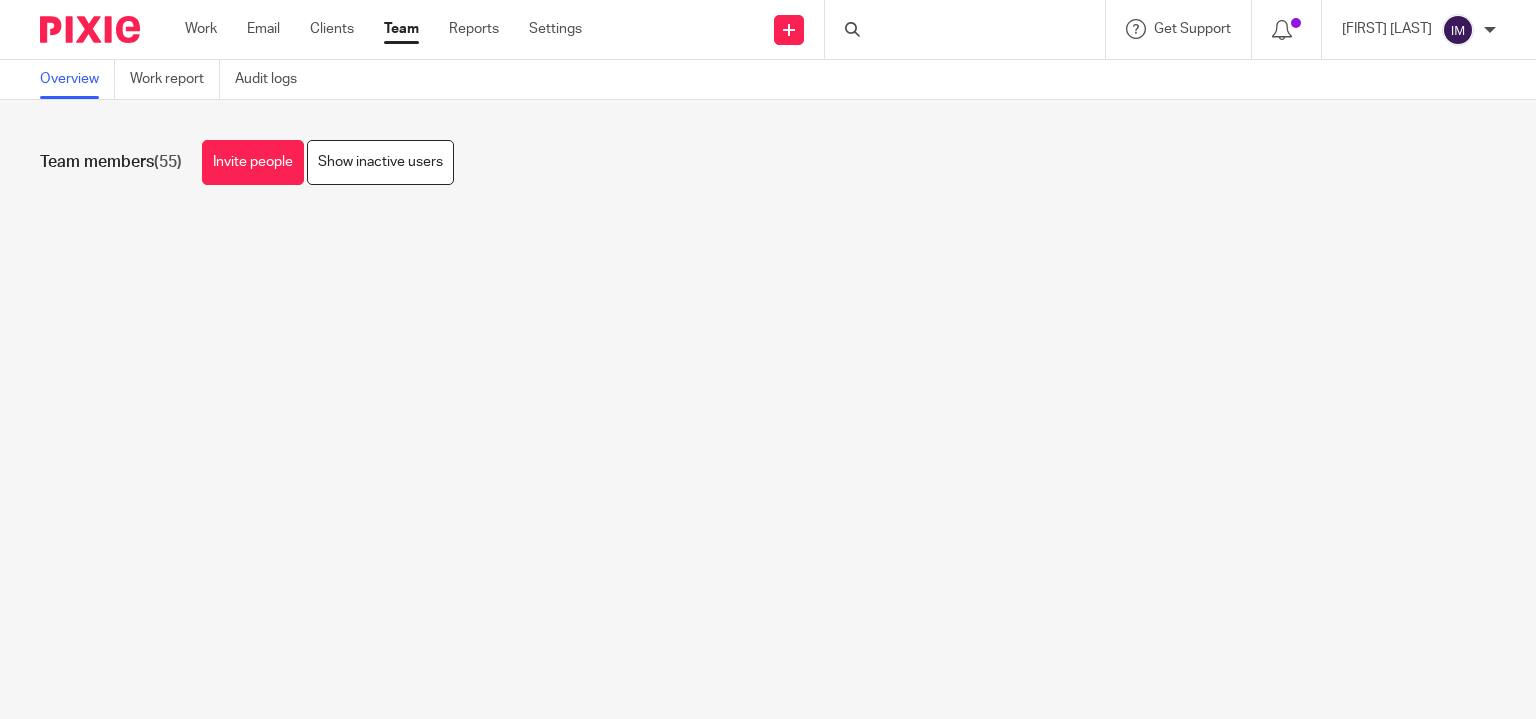 scroll, scrollTop: 0, scrollLeft: 0, axis: both 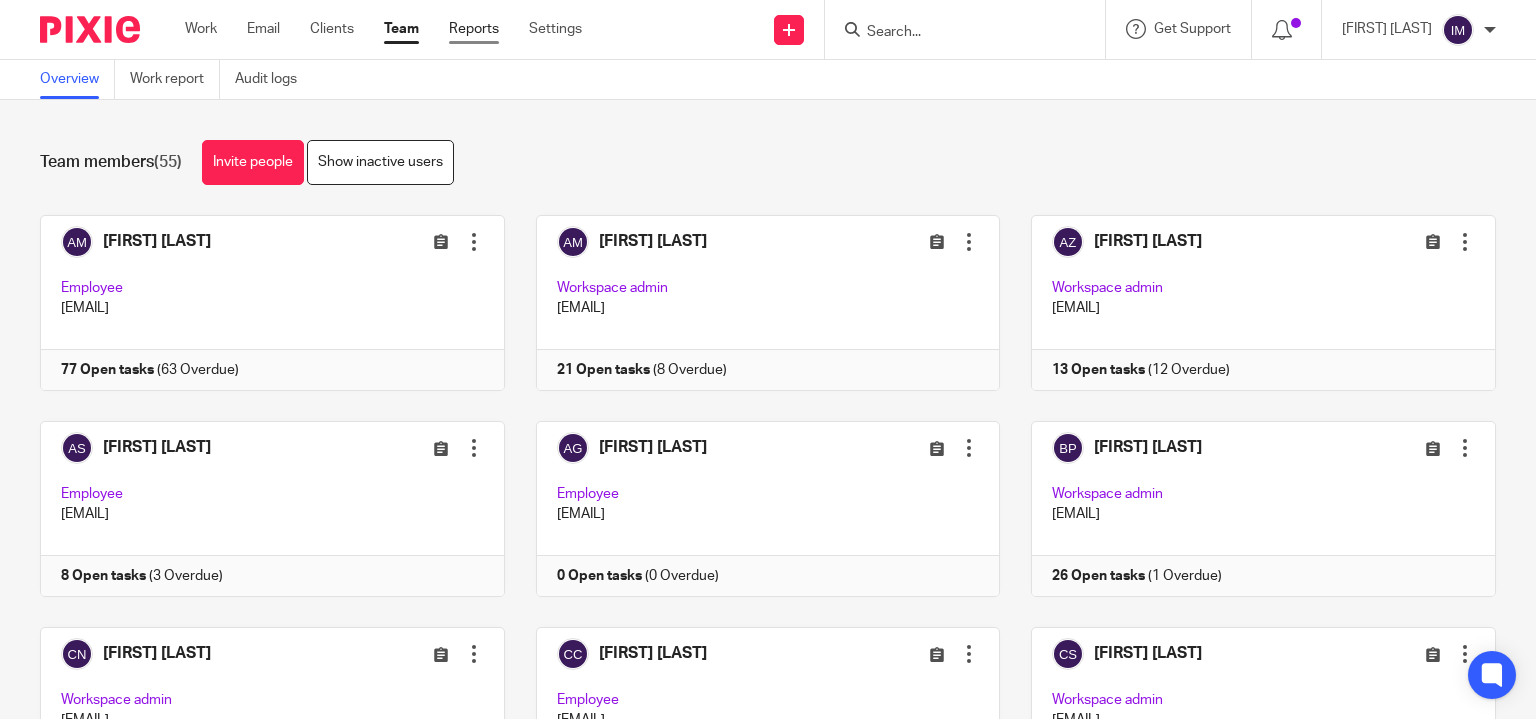 click on "Reports" at bounding box center (474, 29) 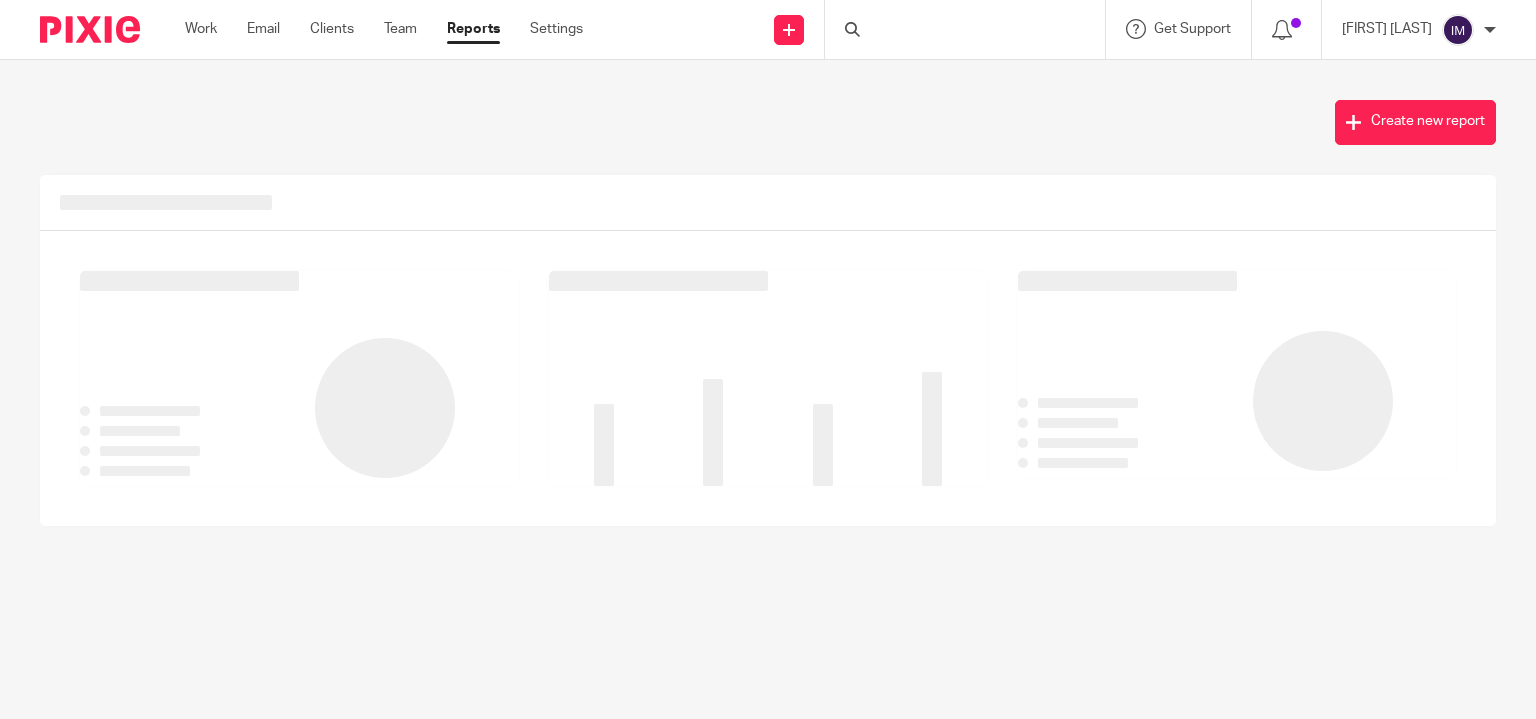 scroll, scrollTop: 0, scrollLeft: 0, axis: both 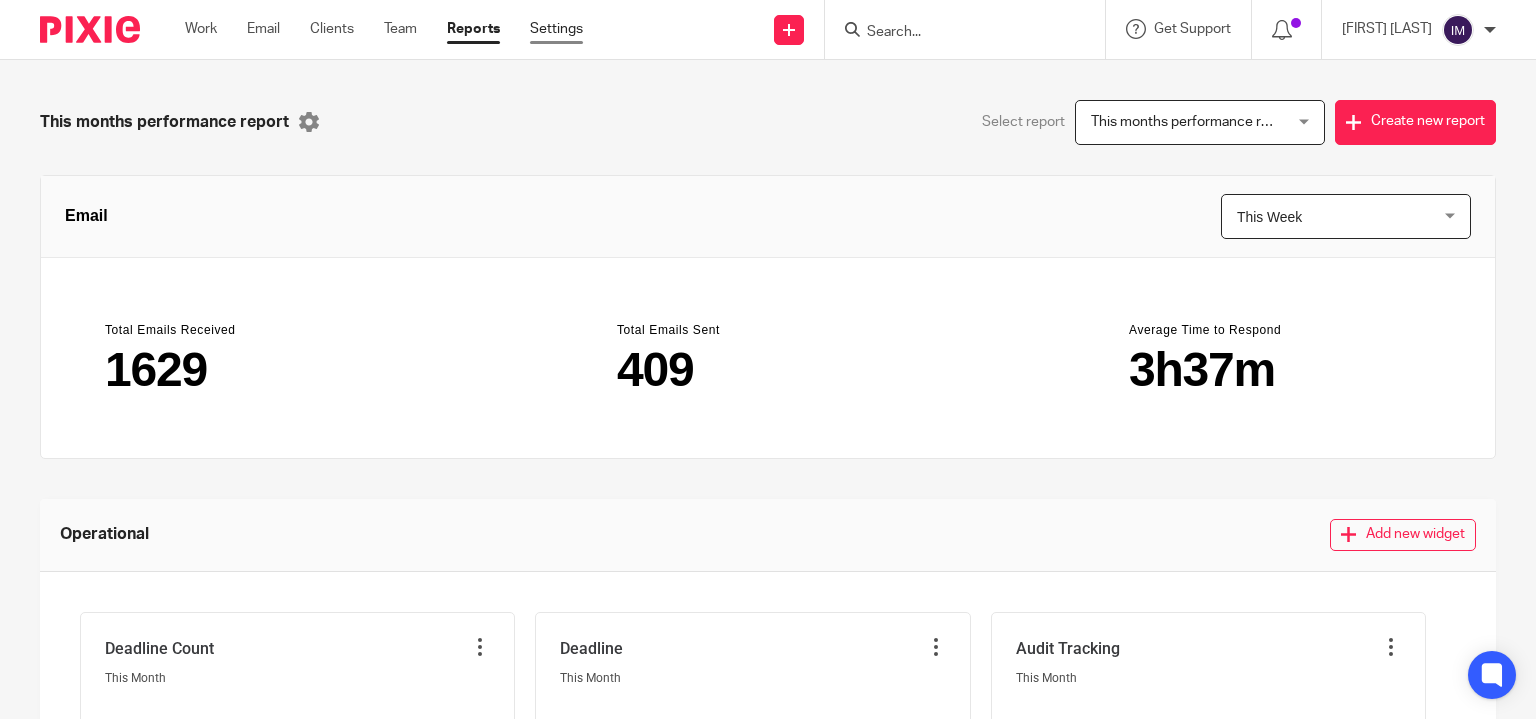 click on "Settings" at bounding box center [556, 29] 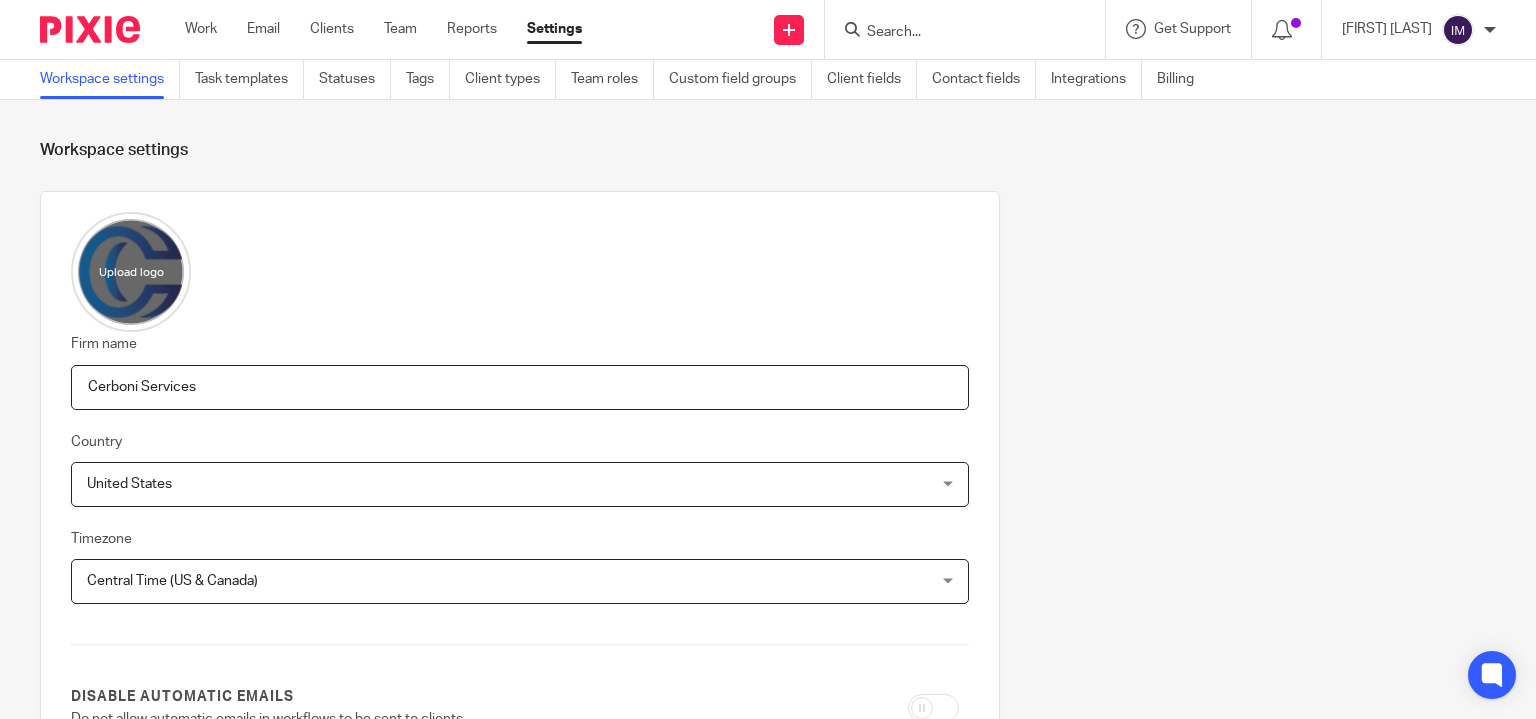 scroll, scrollTop: 0, scrollLeft: 0, axis: both 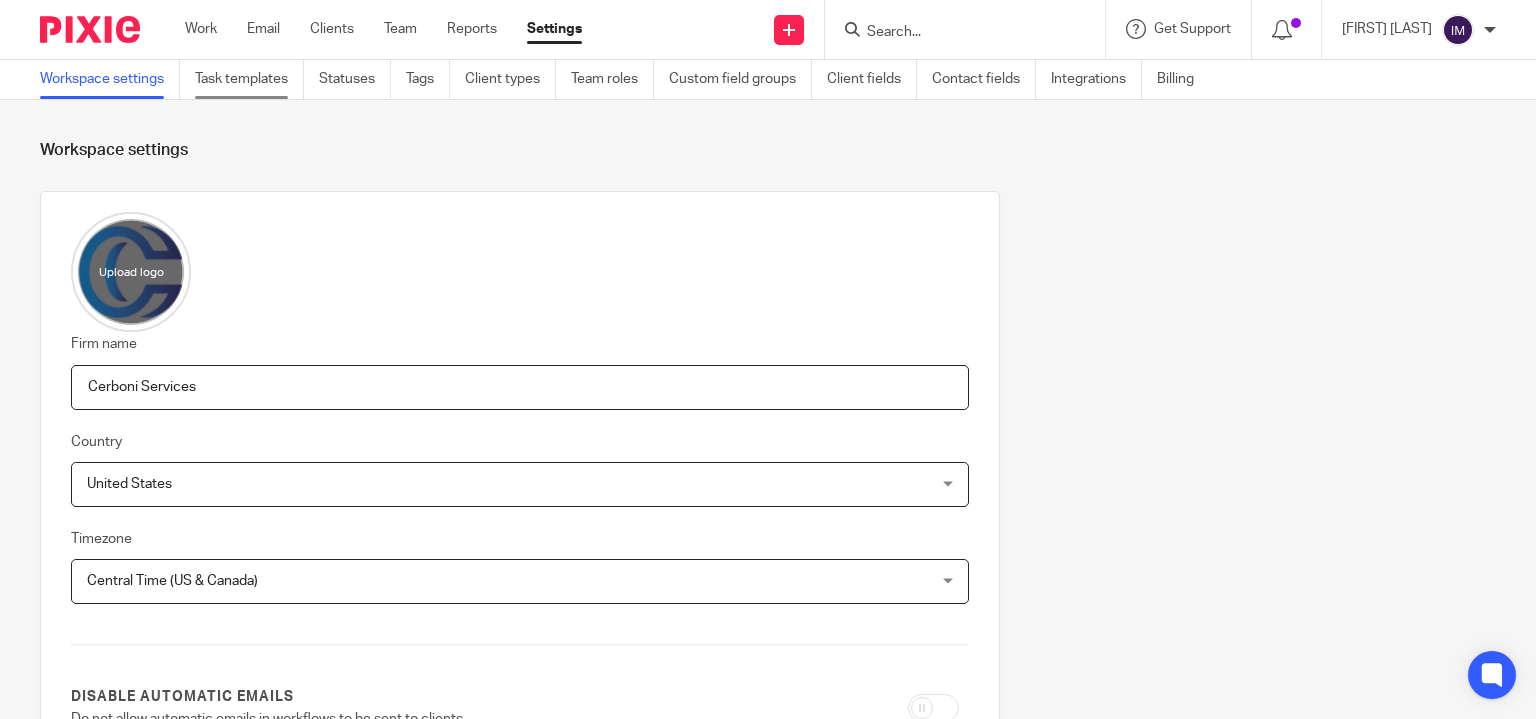 click on "Task templates" at bounding box center (249, 79) 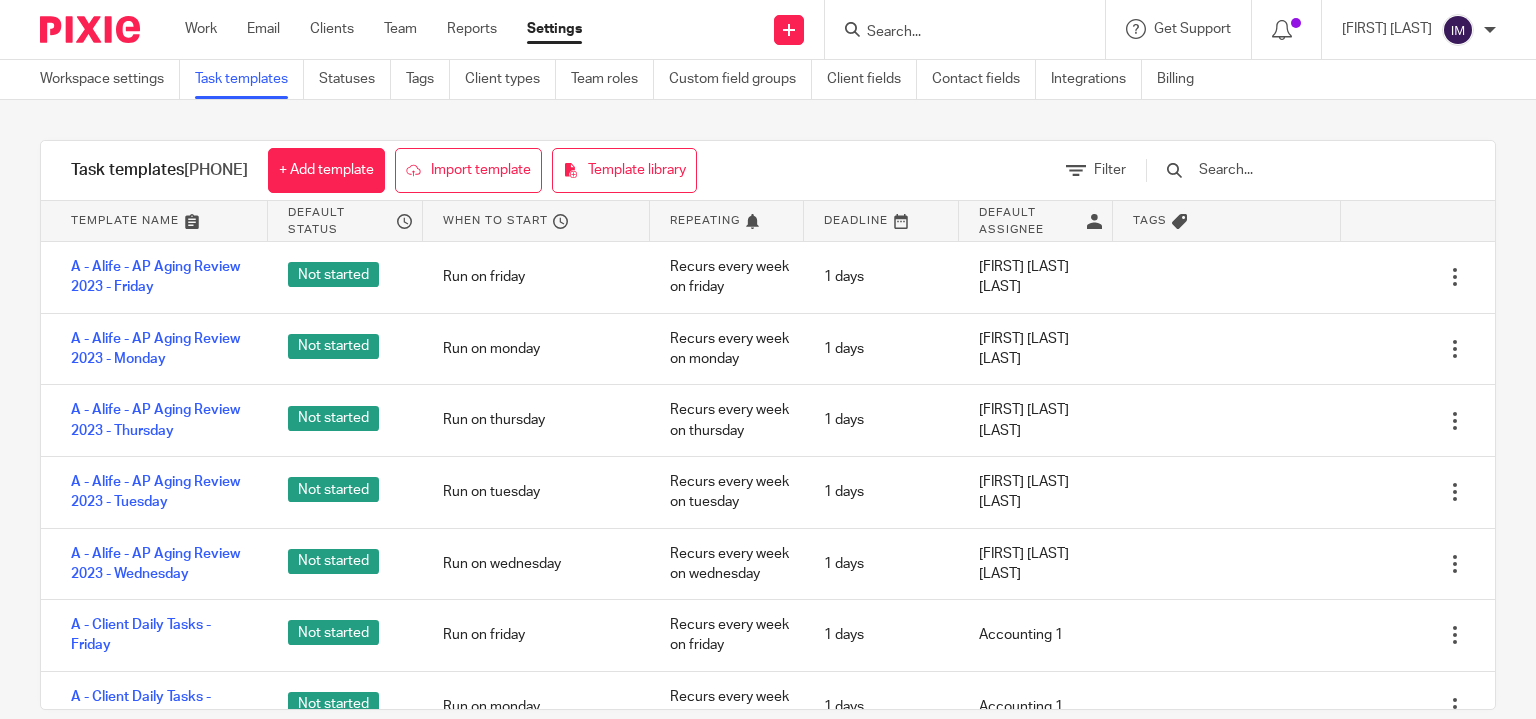 scroll, scrollTop: 0, scrollLeft: 0, axis: both 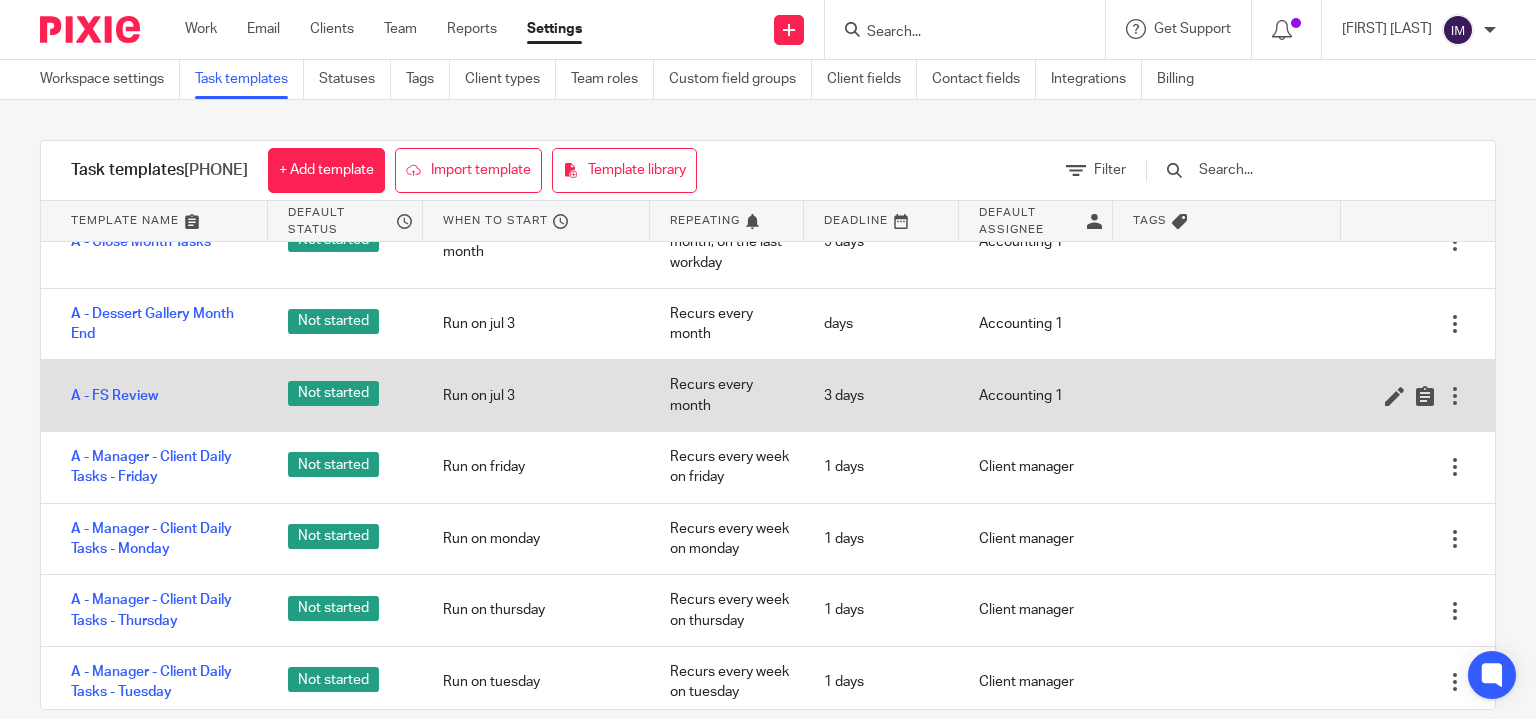 click at bounding box center (1455, 396) 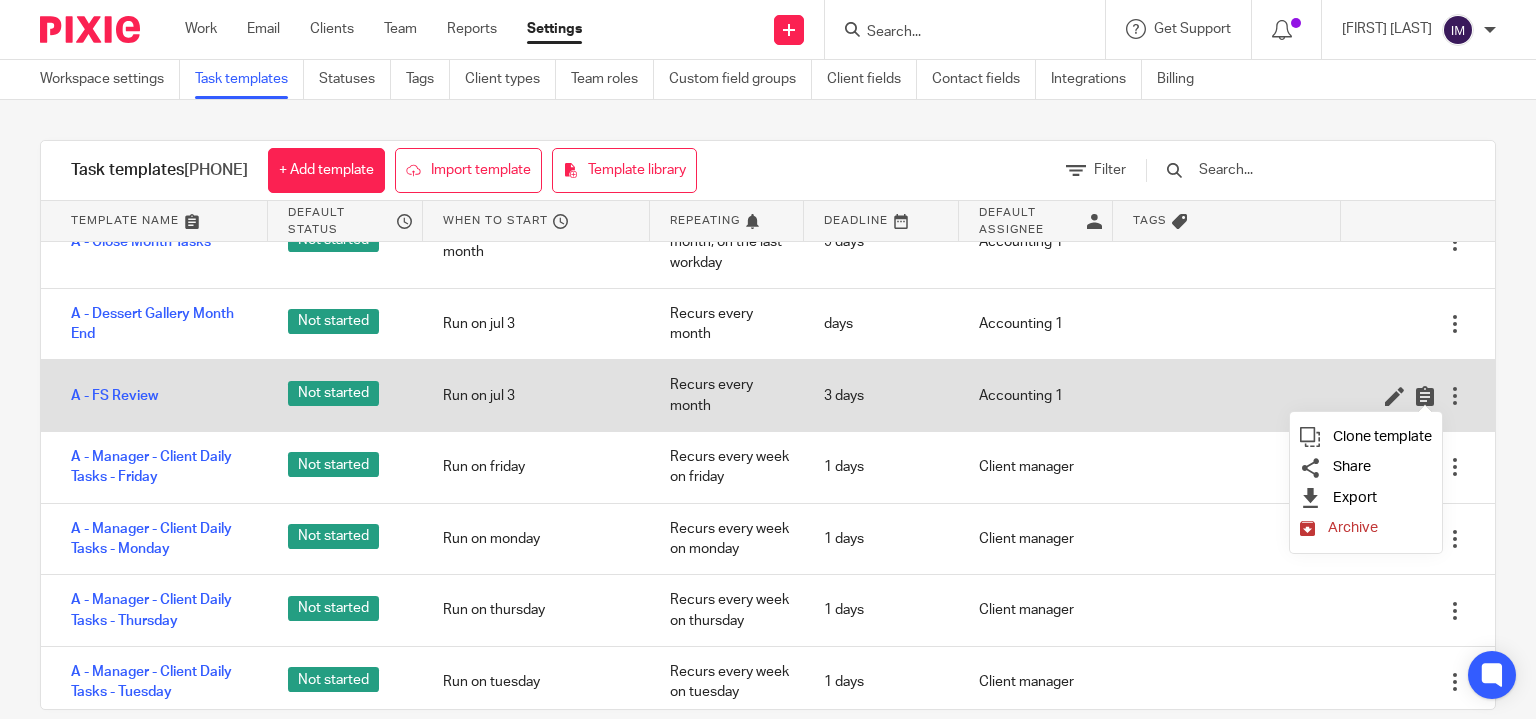 click at bounding box center (1455, 396) 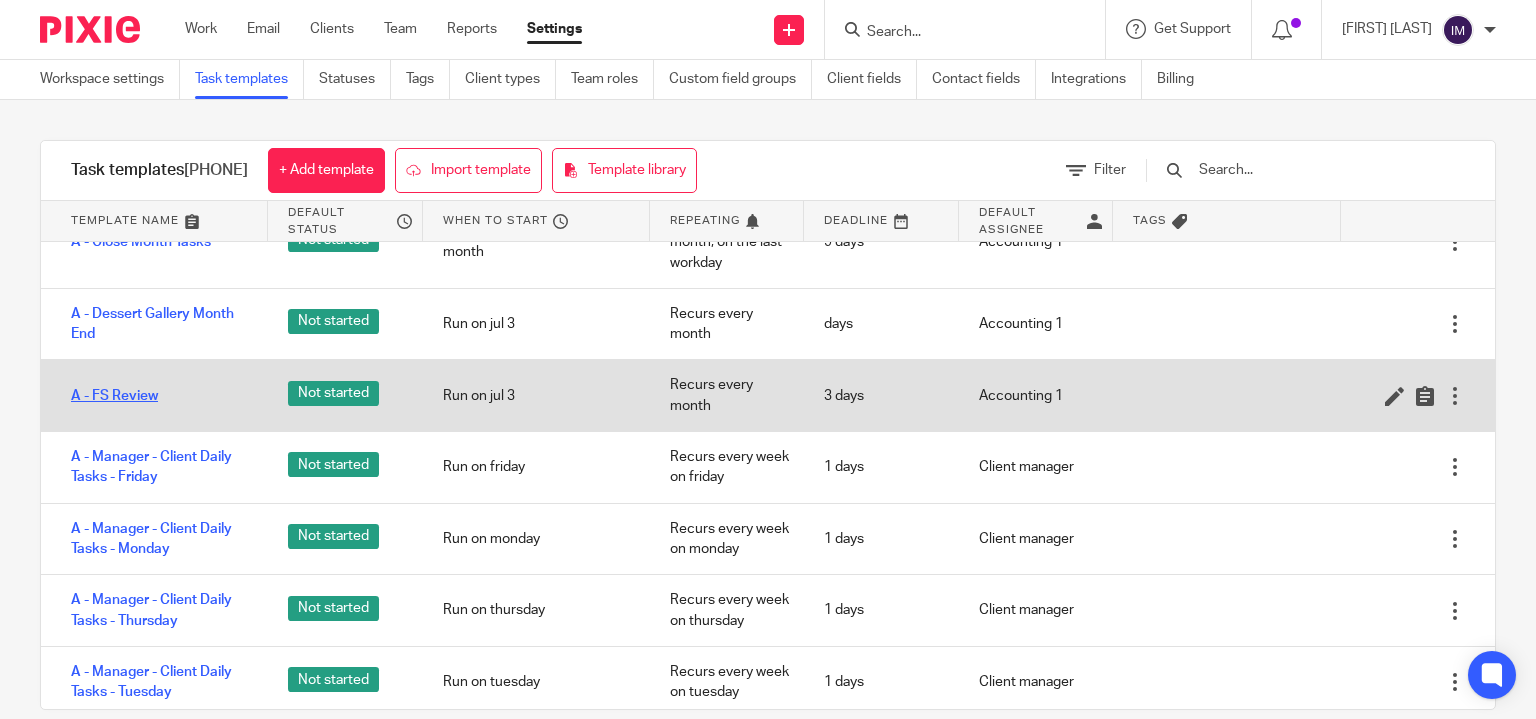click on "A - FS Review" at bounding box center (114, 396) 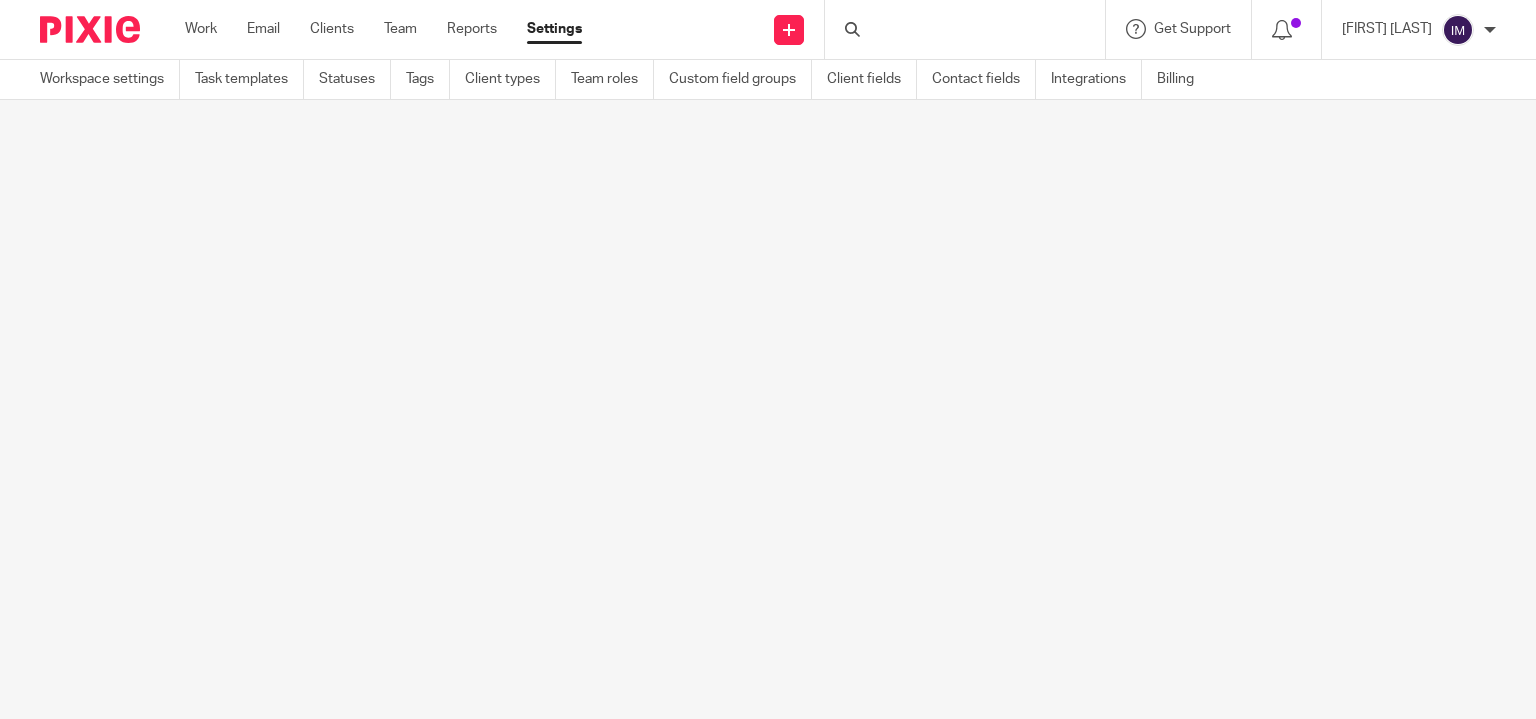 scroll, scrollTop: 0, scrollLeft: 0, axis: both 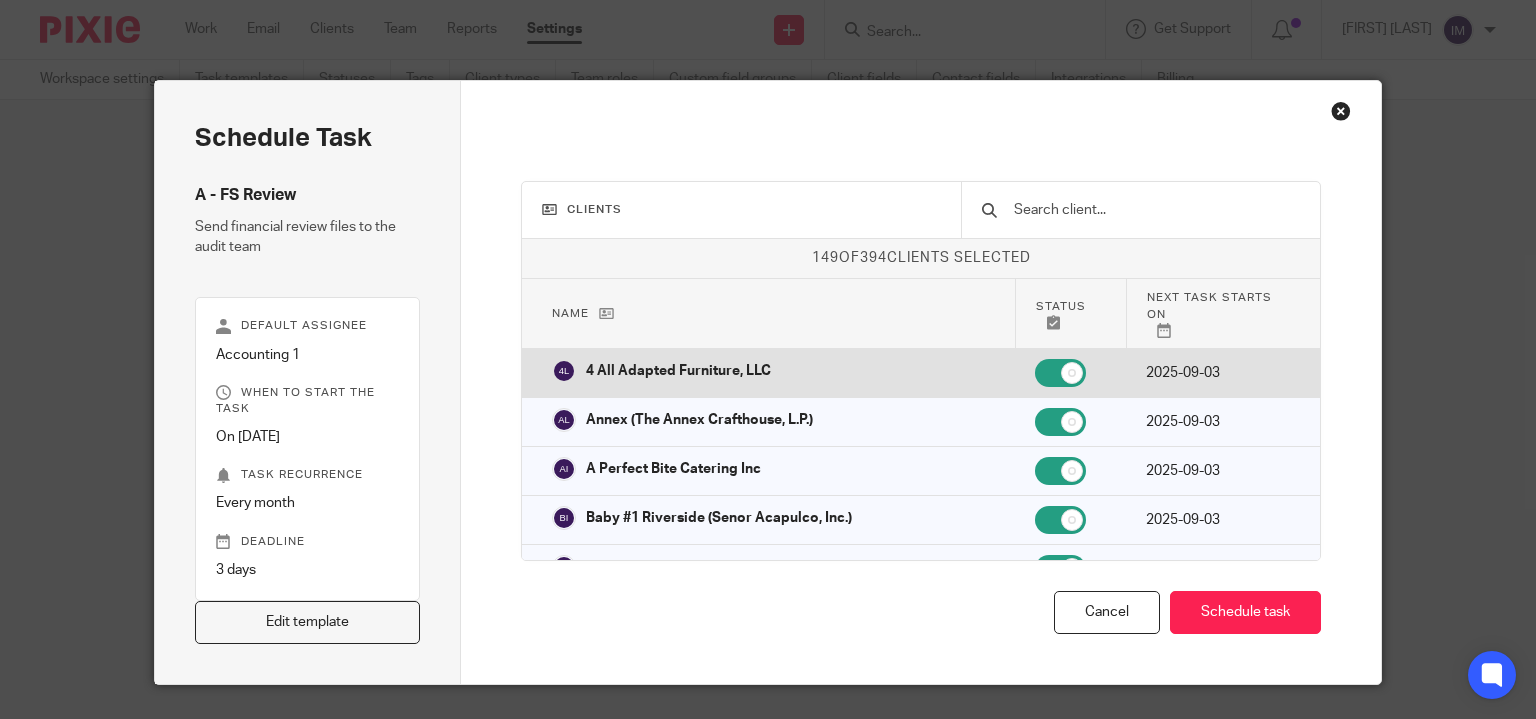 click on "4 All Adapted Furniture, LLC" at bounding box center (678, 371) 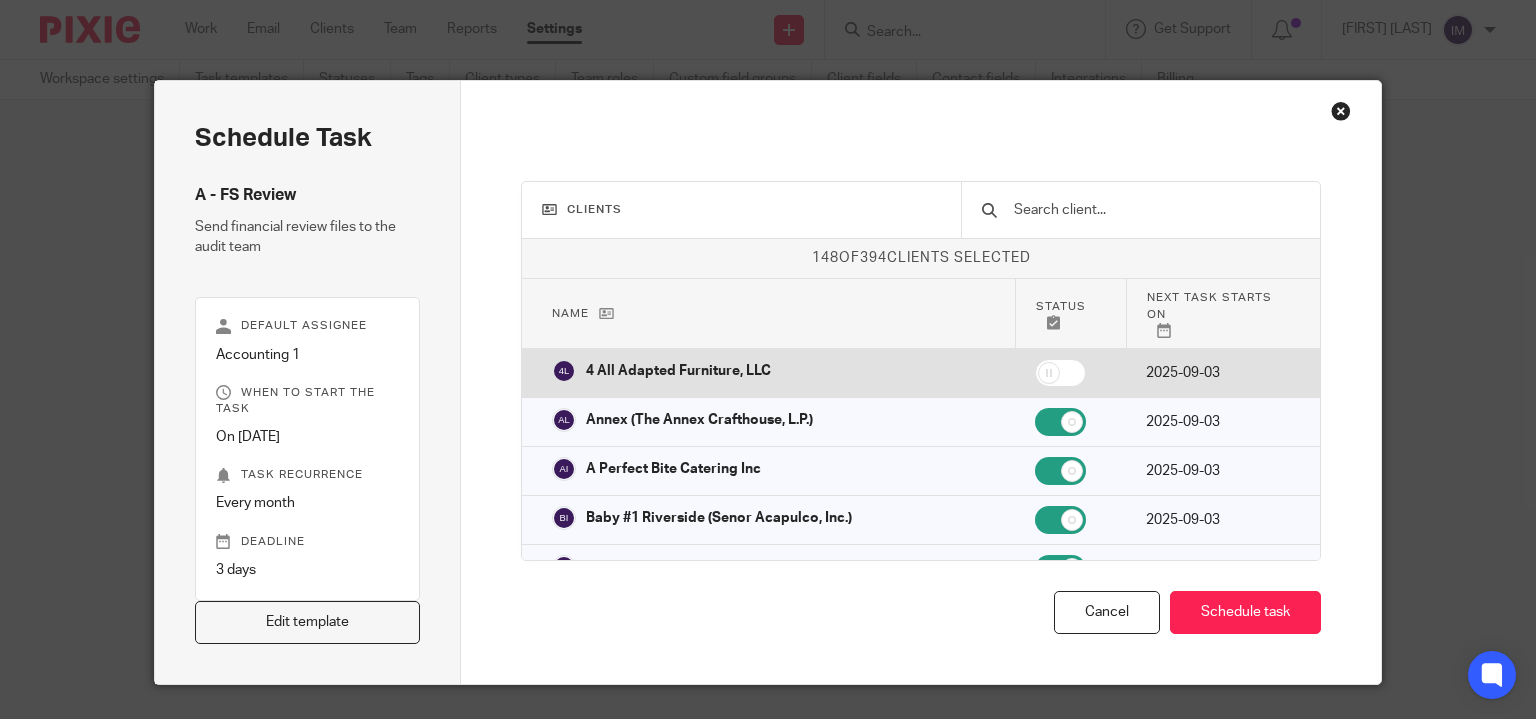 click on "4 All Adapted Furniture, LLC" at bounding box center [678, 371] 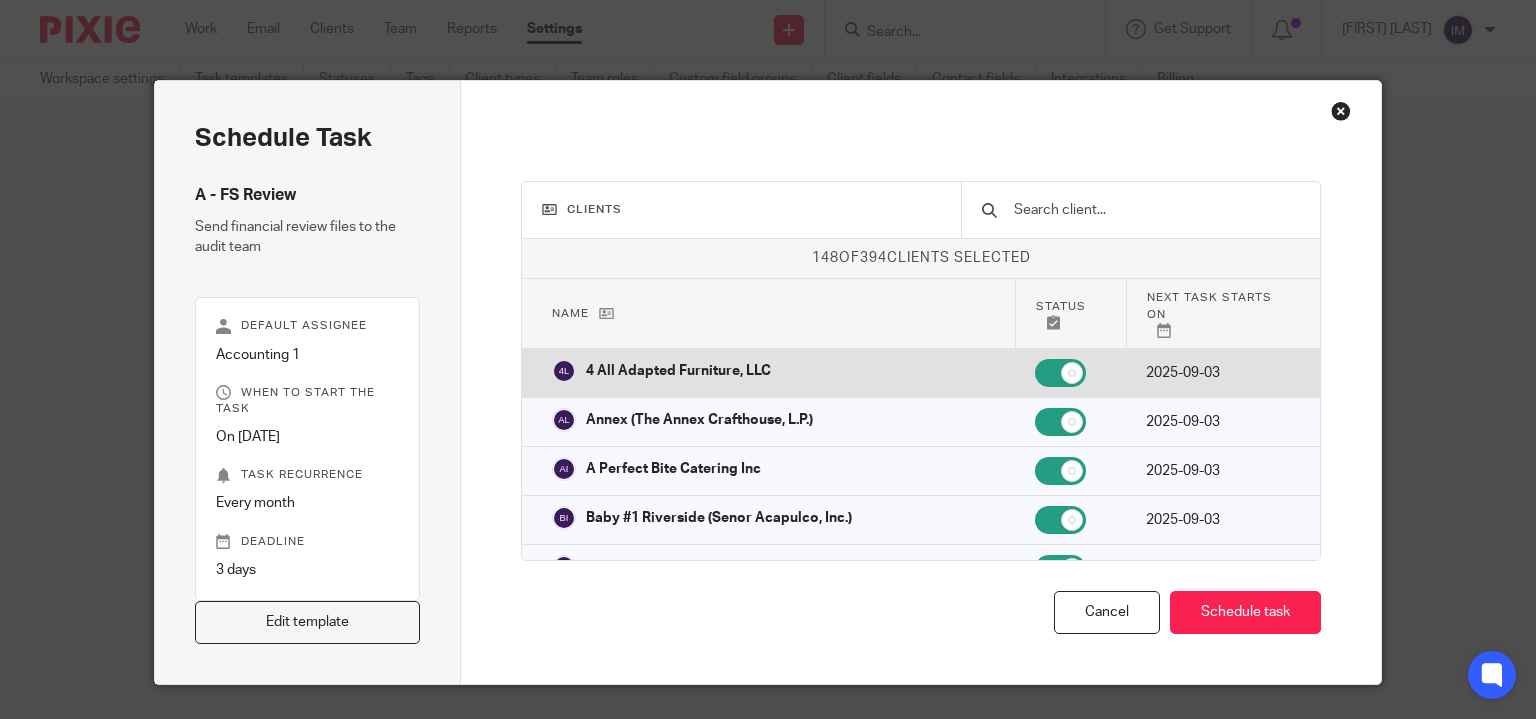 checkbox on "true" 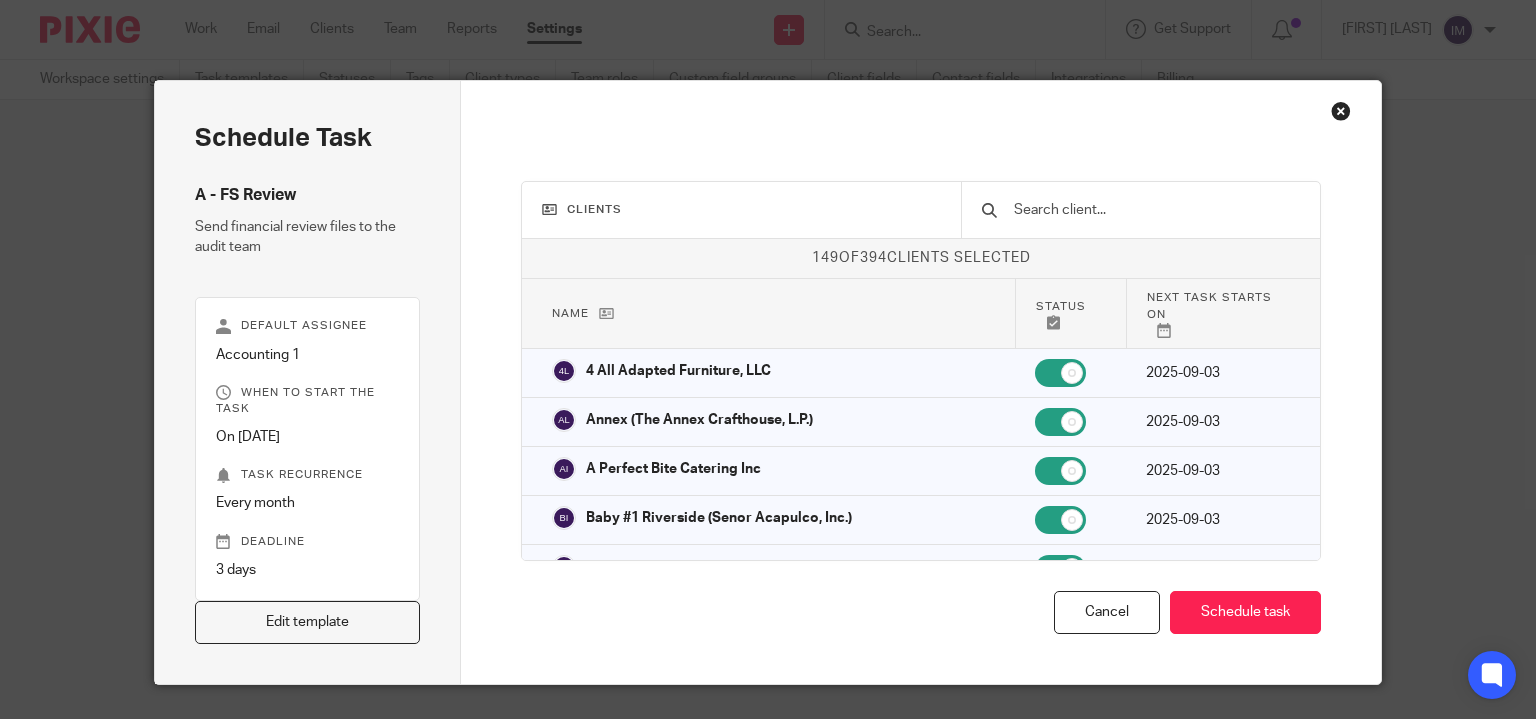 click at bounding box center (1341, 111) 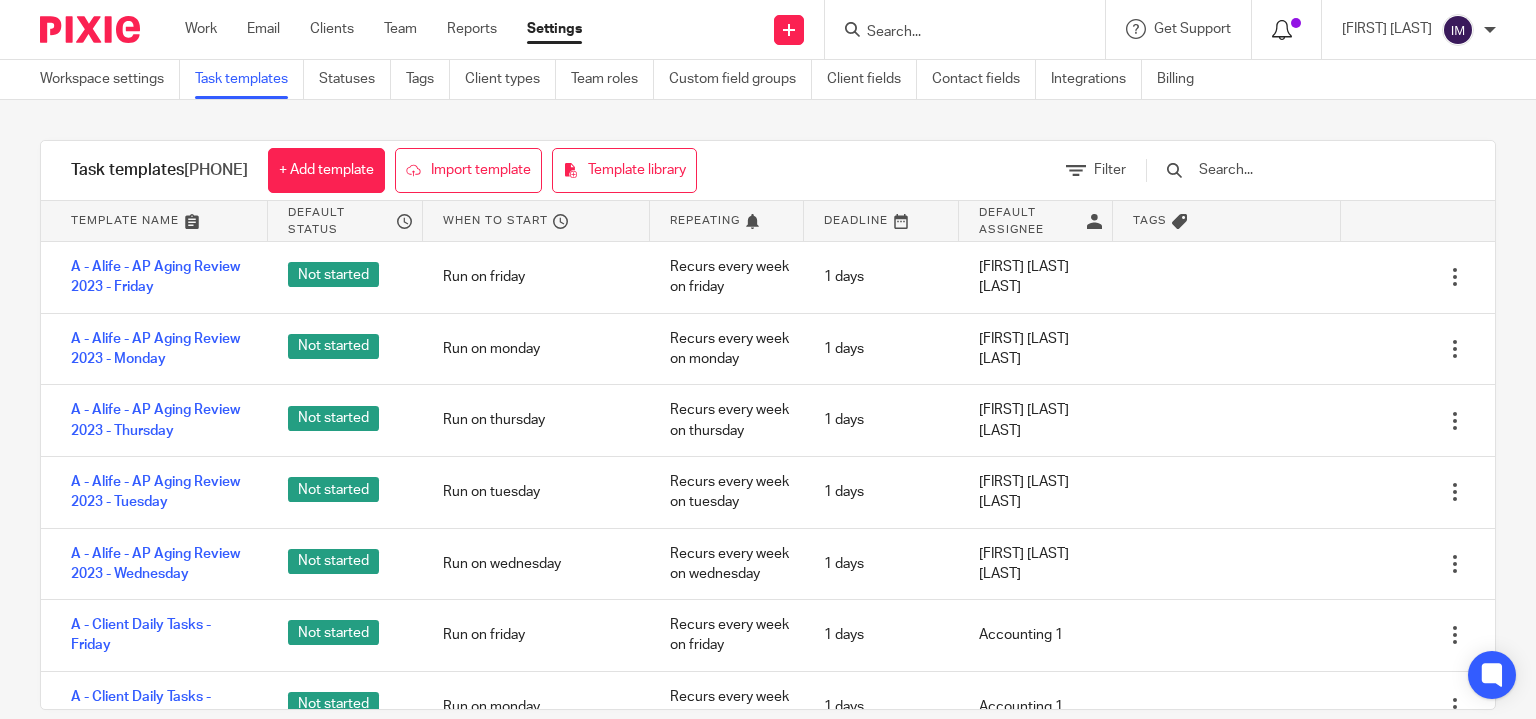 scroll, scrollTop: 0, scrollLeft: 0, axis: both 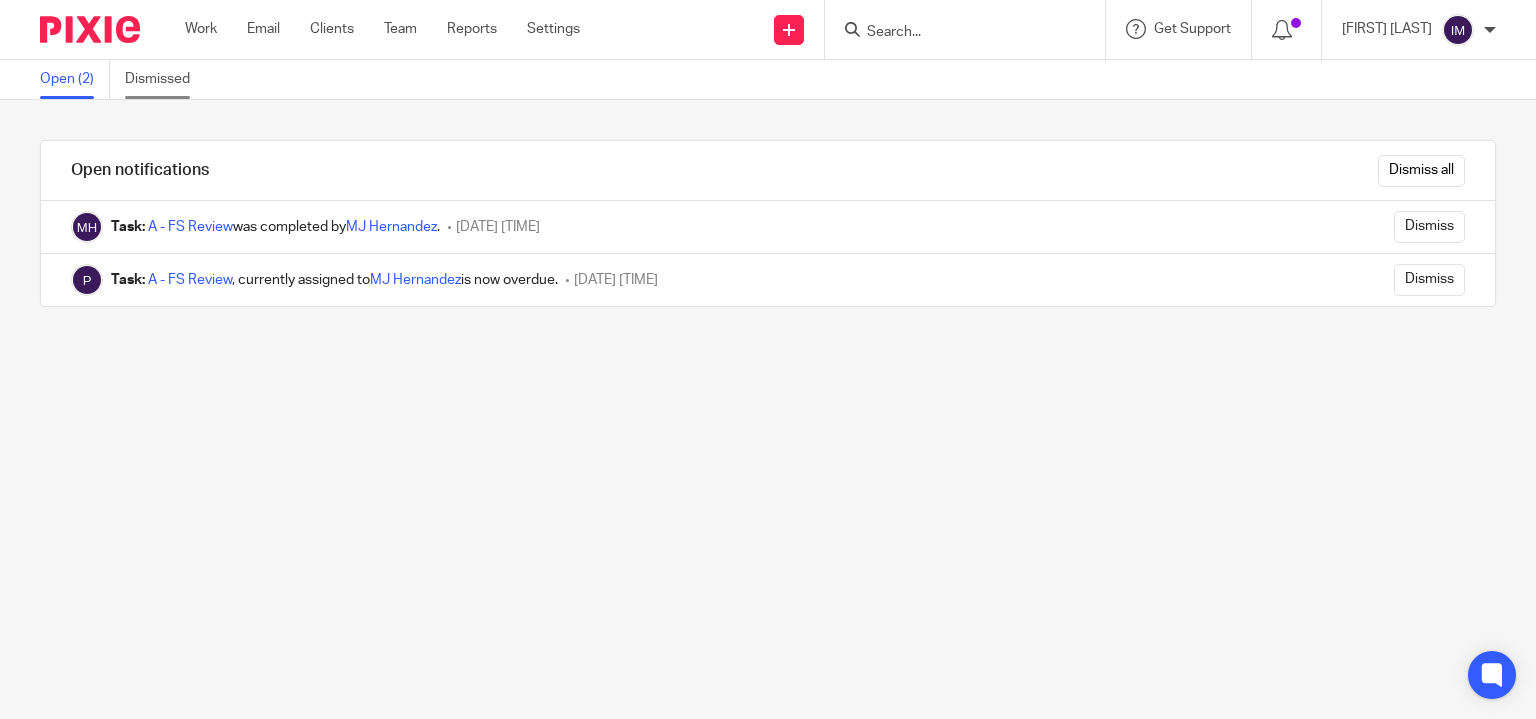 click on "Dismissed" at bounding box center [165, 79] 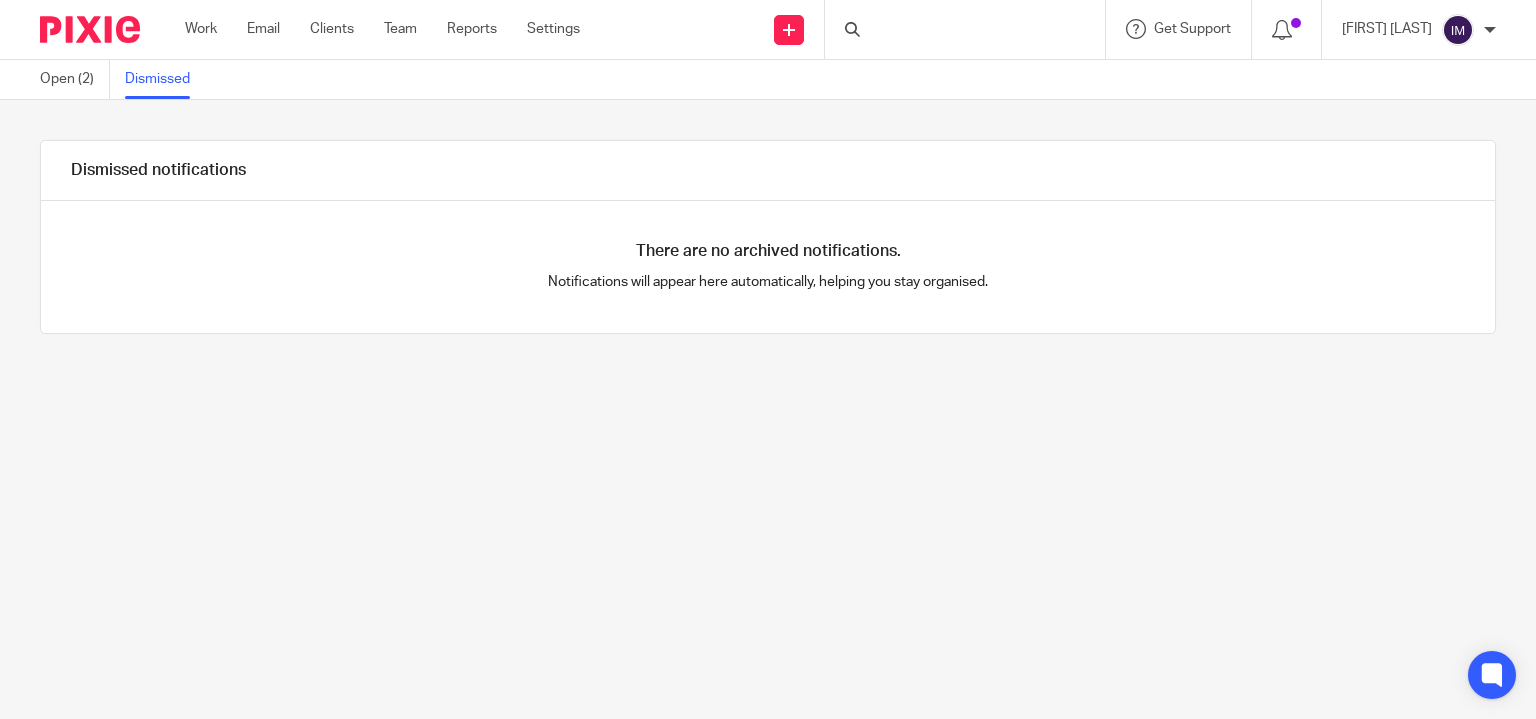 scroll, scrollTop: 0, scrollLeft: 0, axis: both 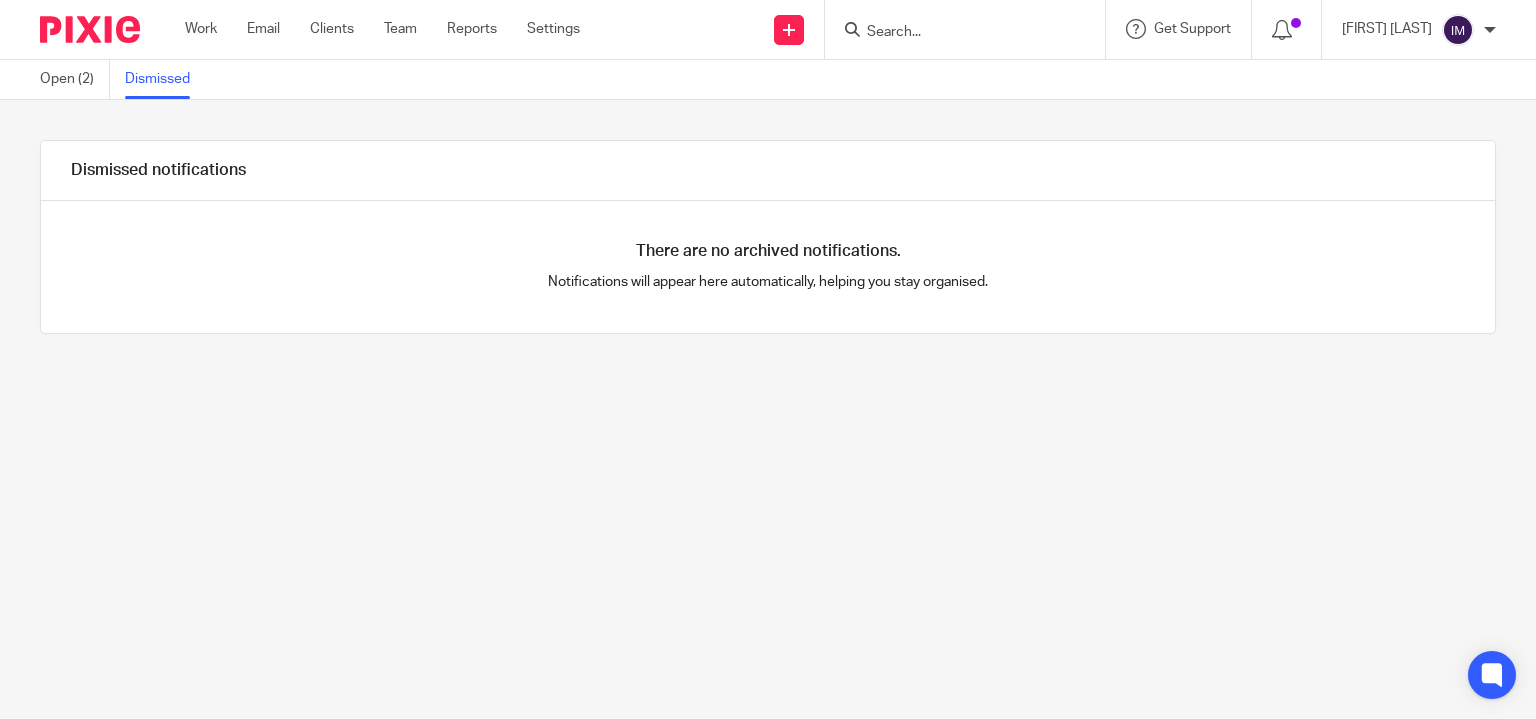 click on "Work
Email
Clients
Team
Reports
Settings
Work
Email
Clients
Team
Reports
Settings" at bounding box center [387, 29] 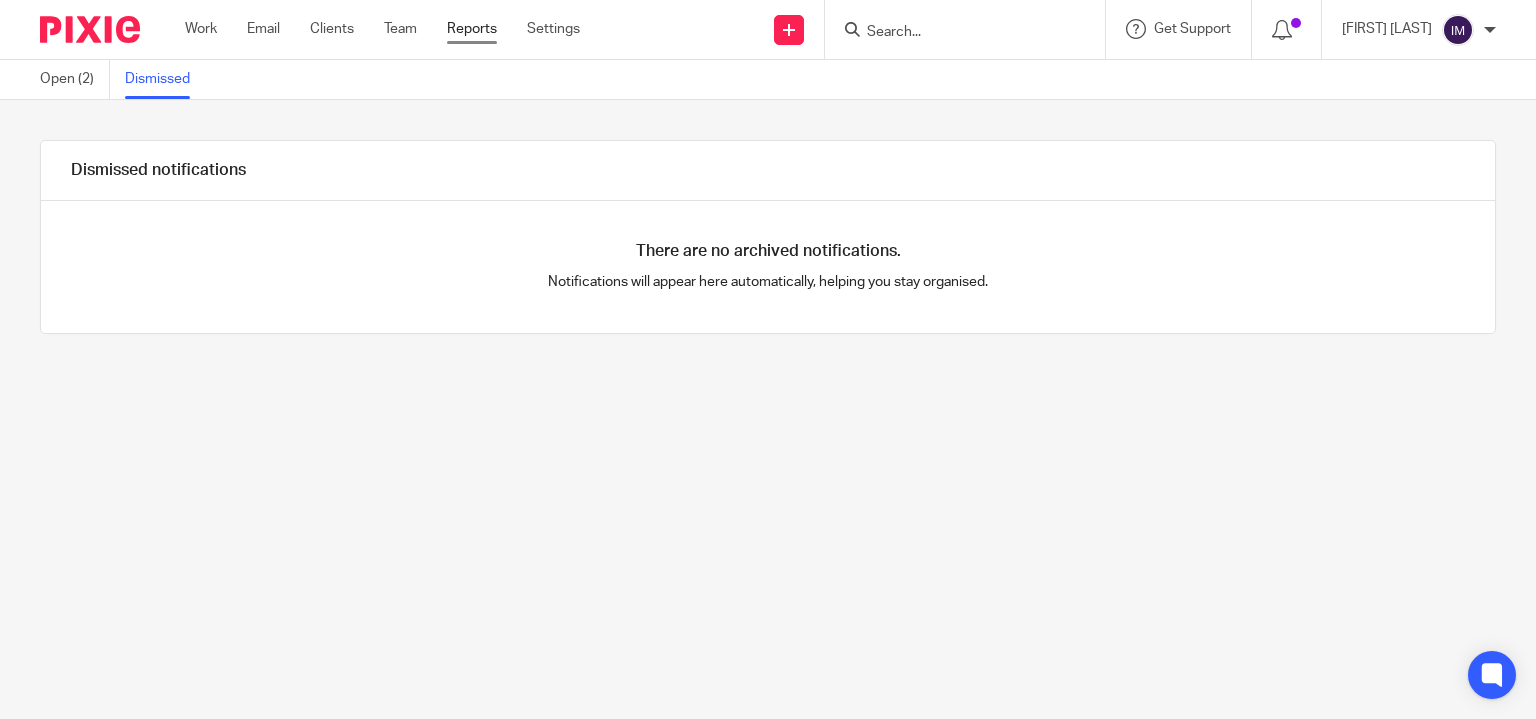 click on "Reports" at bounding box center (472, 29) 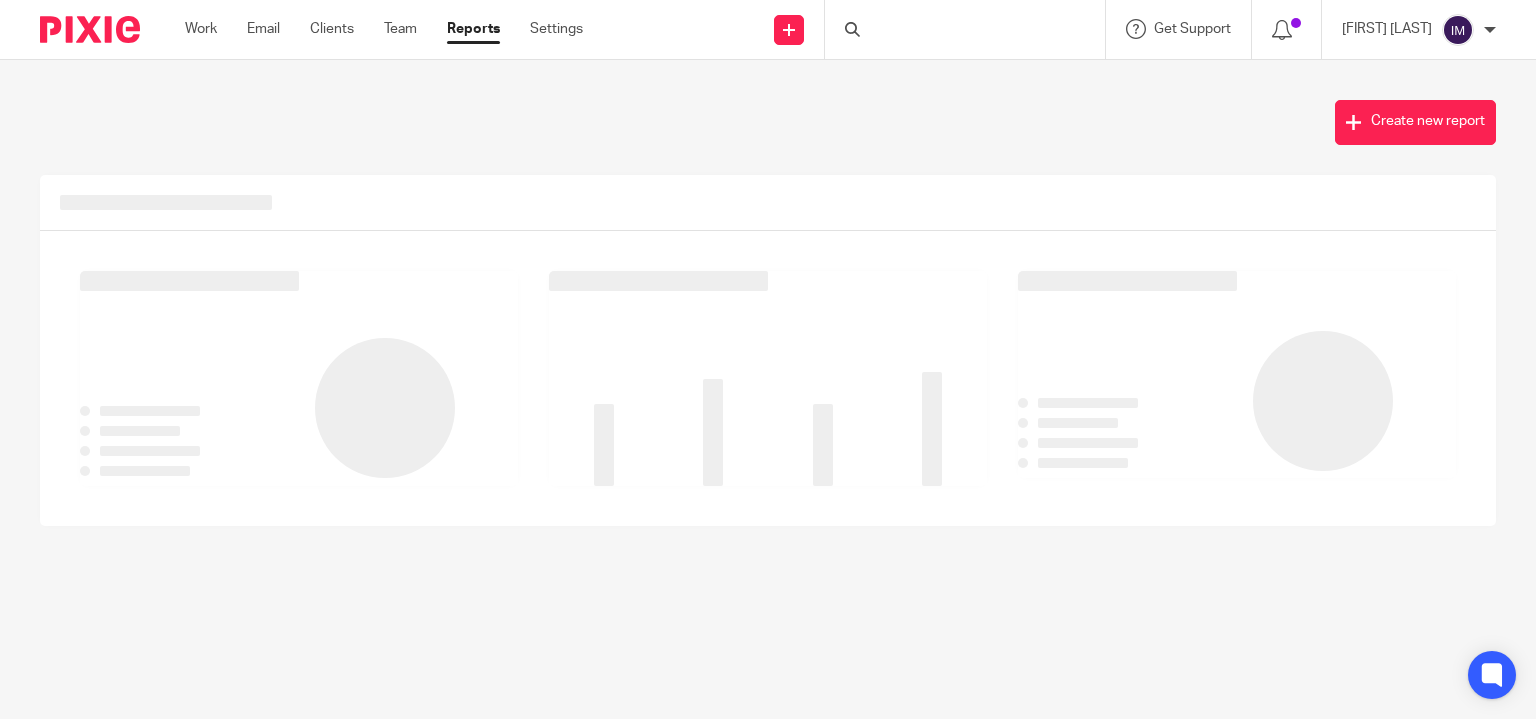 scroll, scrollTop: 0, scrollLeft: 0, axis: both 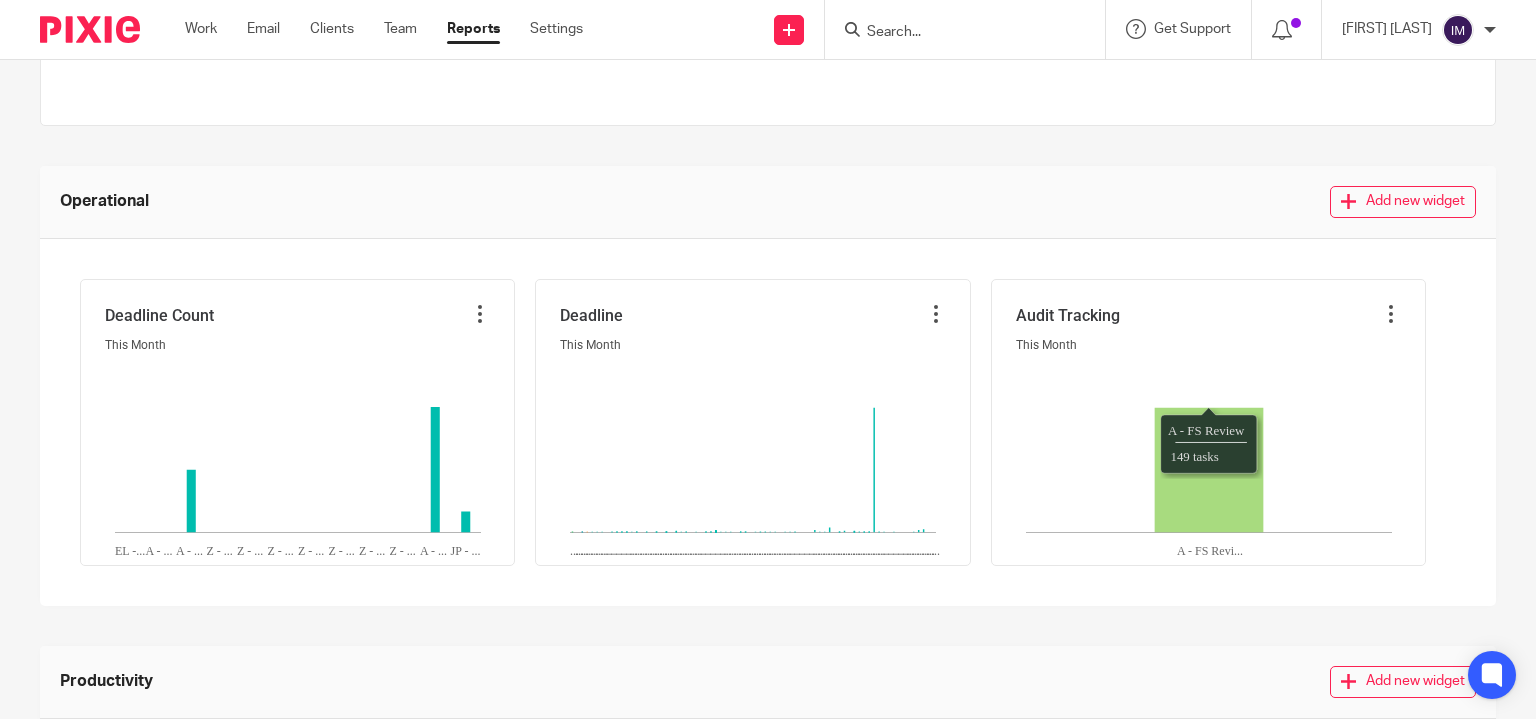 click 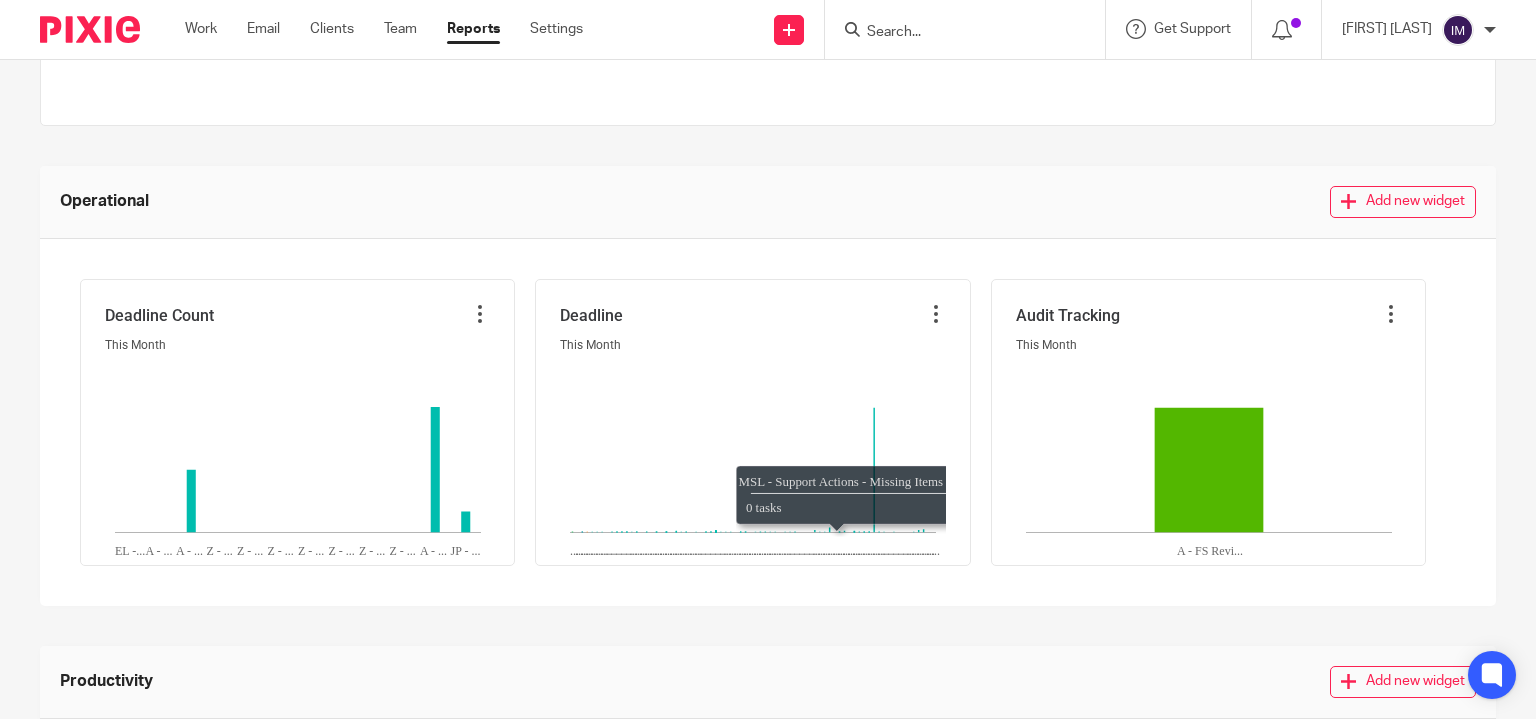 scroll, scrollTop: 0, scrollLeft: 0, axis: both 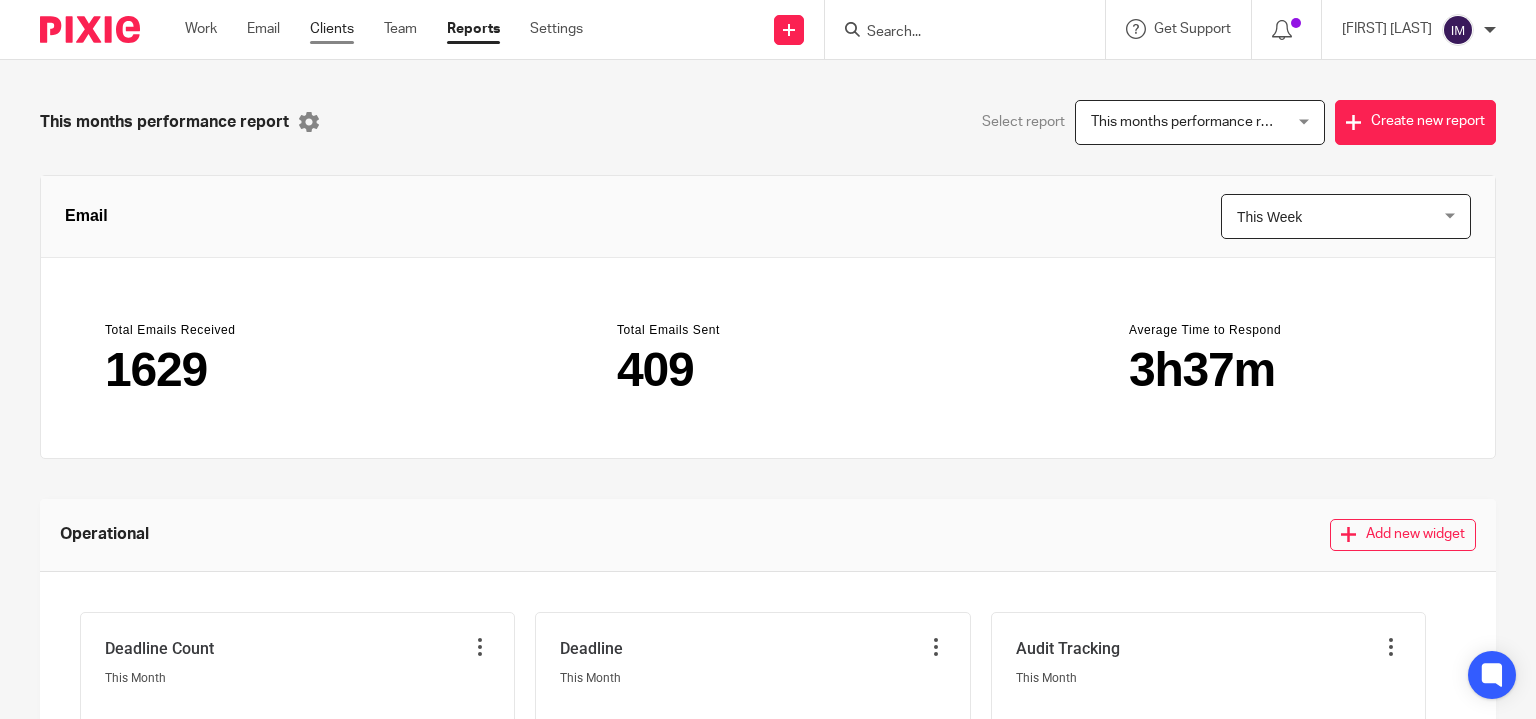 click on "Clients" at bounding box center (332, 29) 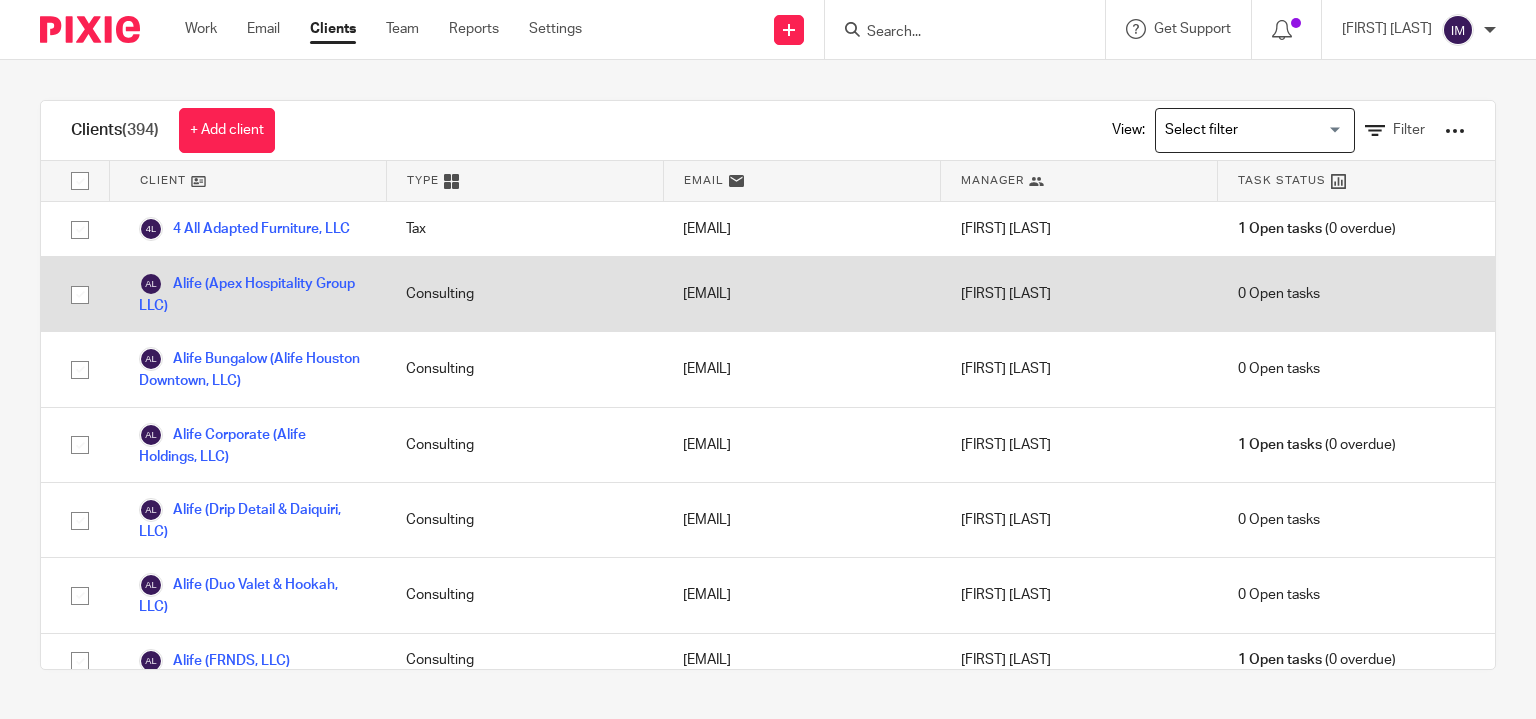 scroll, scrollTop: 0, scrollLeft: 0, axis: both 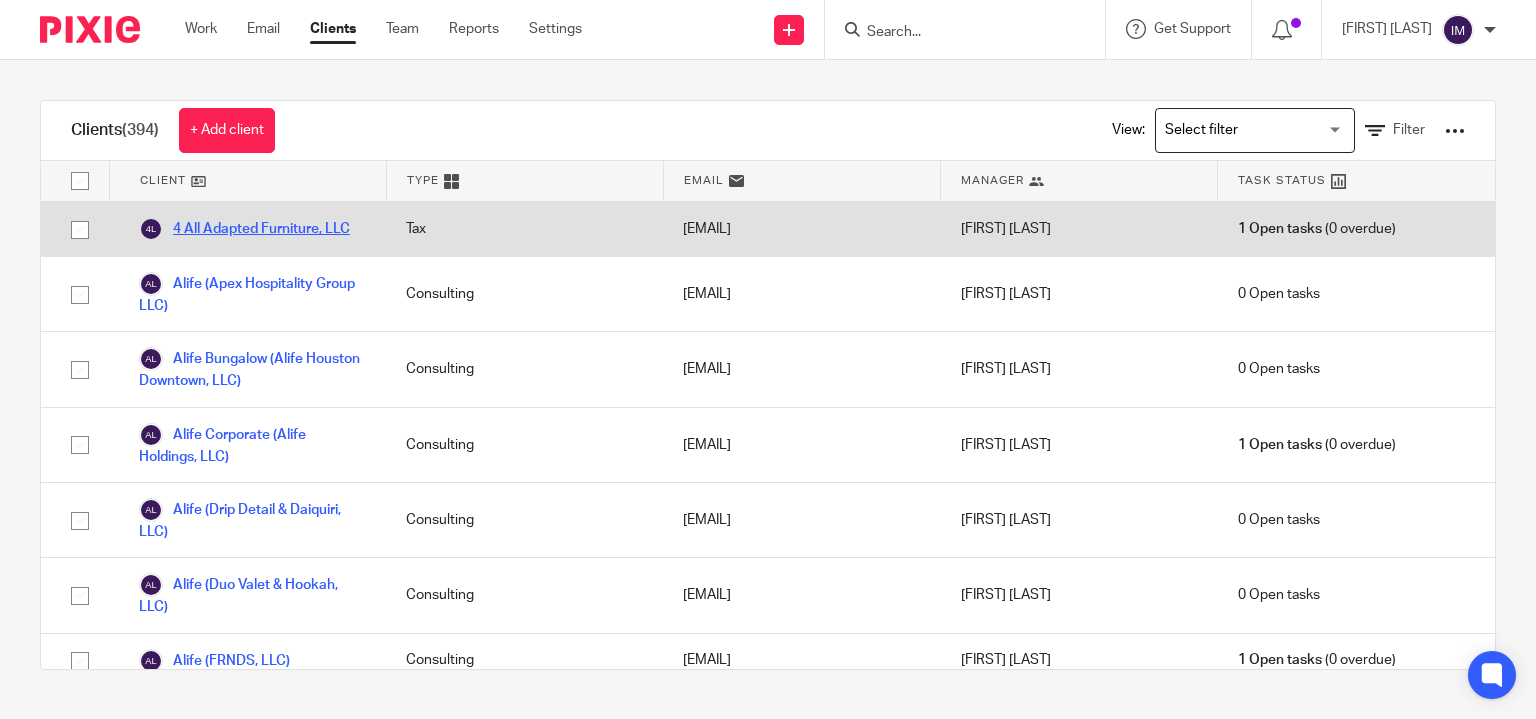 click on "4 All Adapted Furniture, LLC" at bounding box center [244, 229] 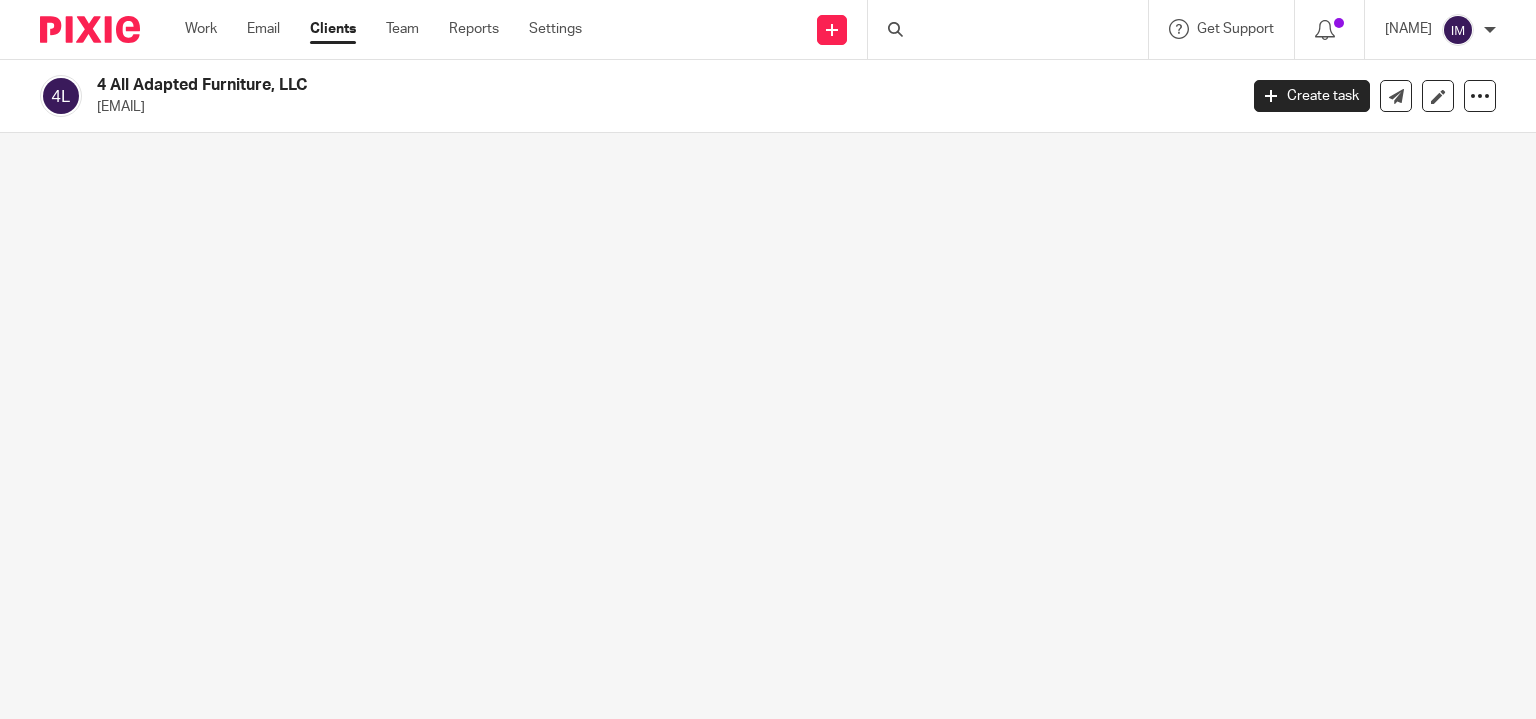 scroll, scrollTop: 0, scrollLeft: 0, axis: both 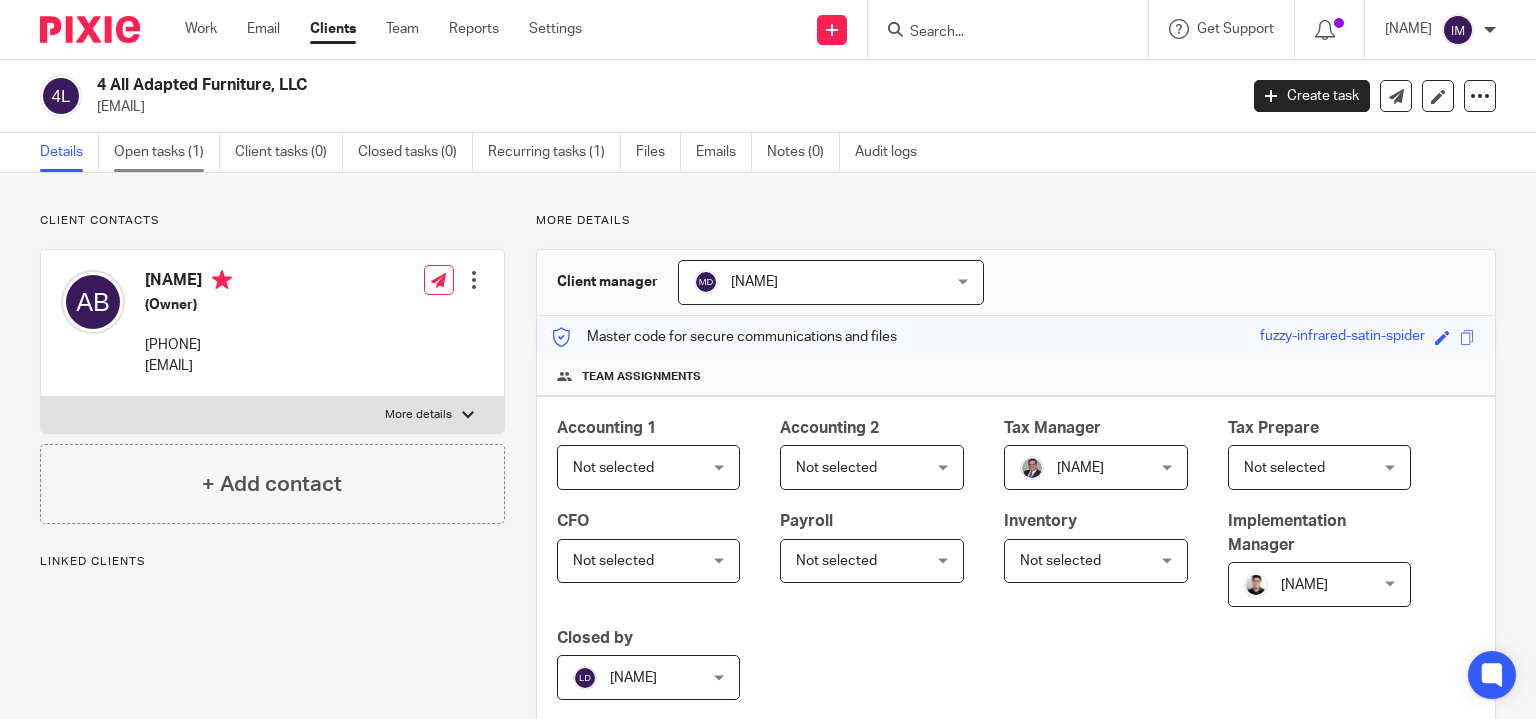 click on "Open tasks (1)" at bounding box center [167, 152] 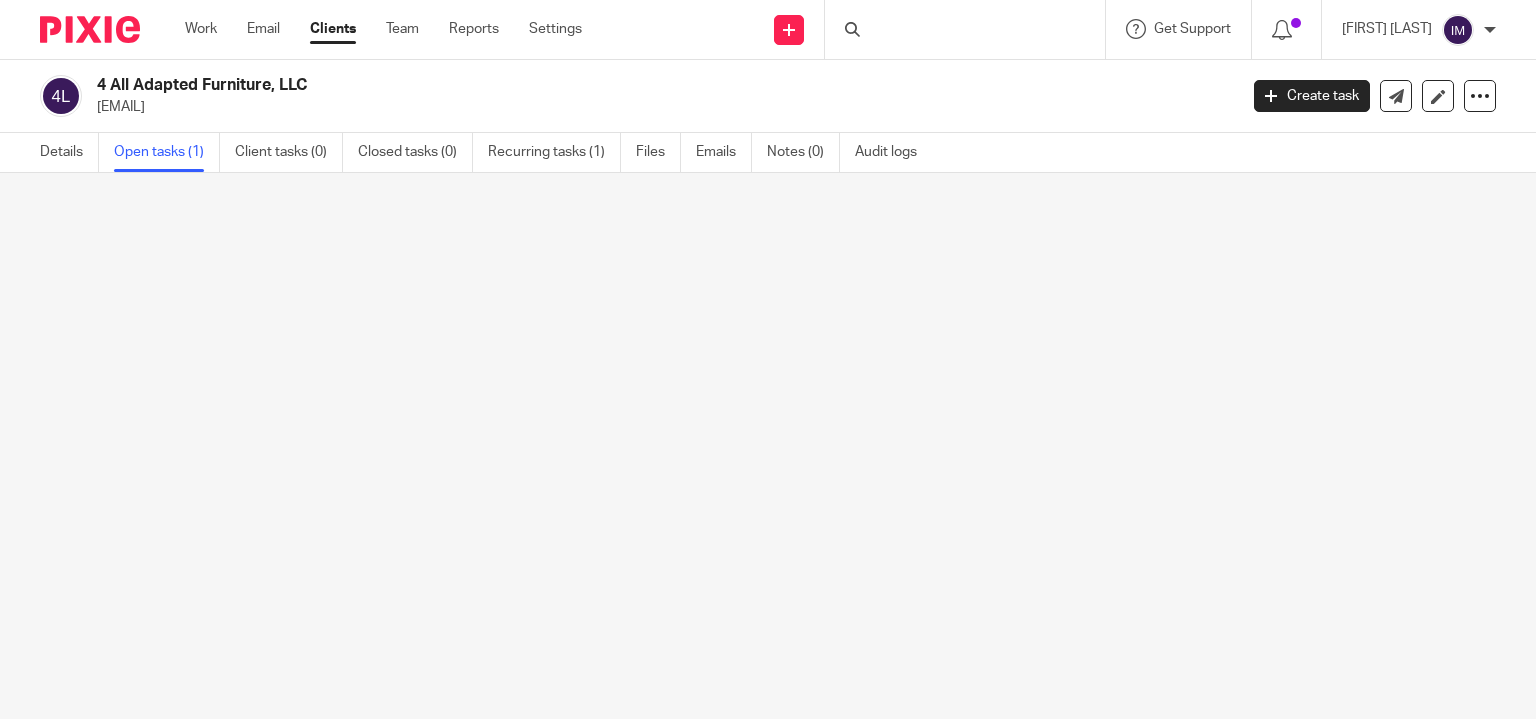 scroll, scrollTop: 0, scrollLeft: 0, axis: both 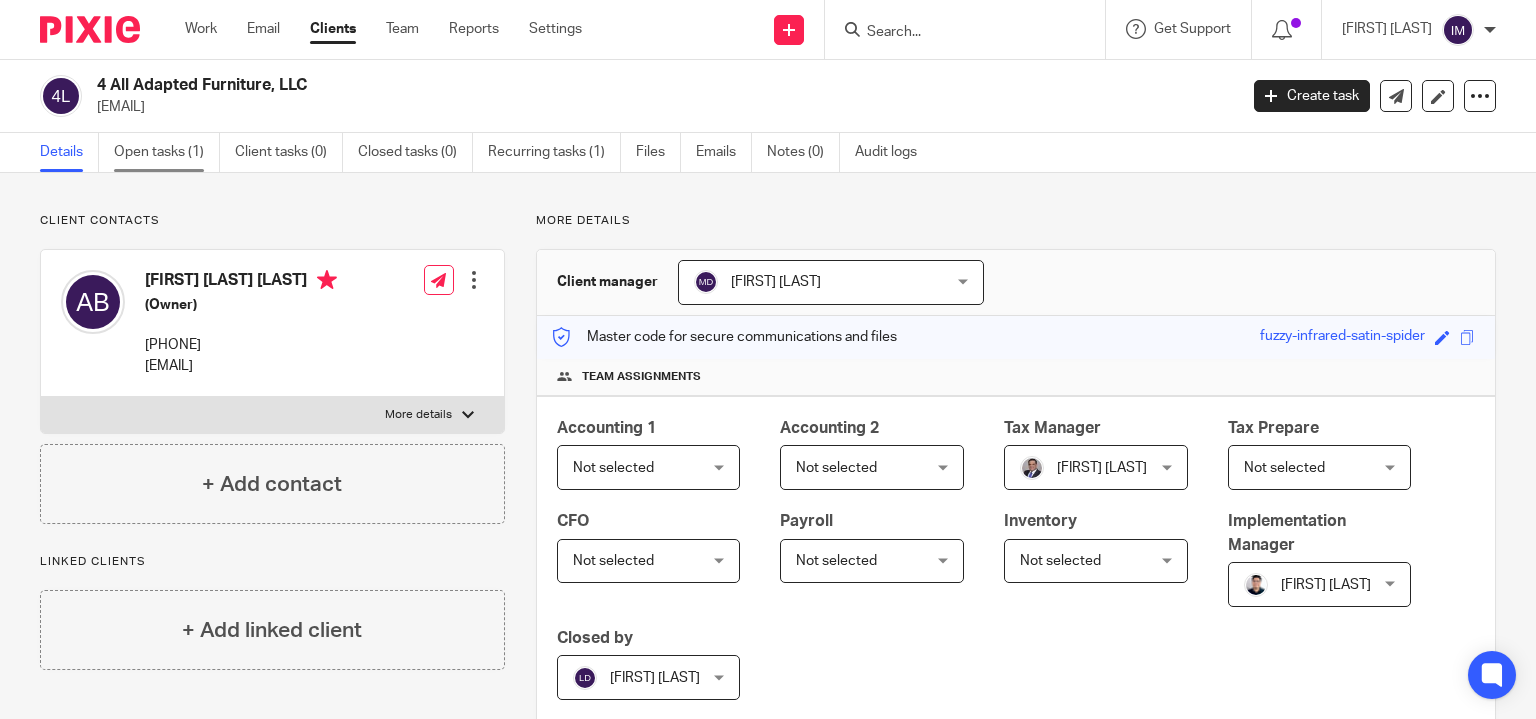 click on "Open tasks (1)" at bounding box center (167, 152) 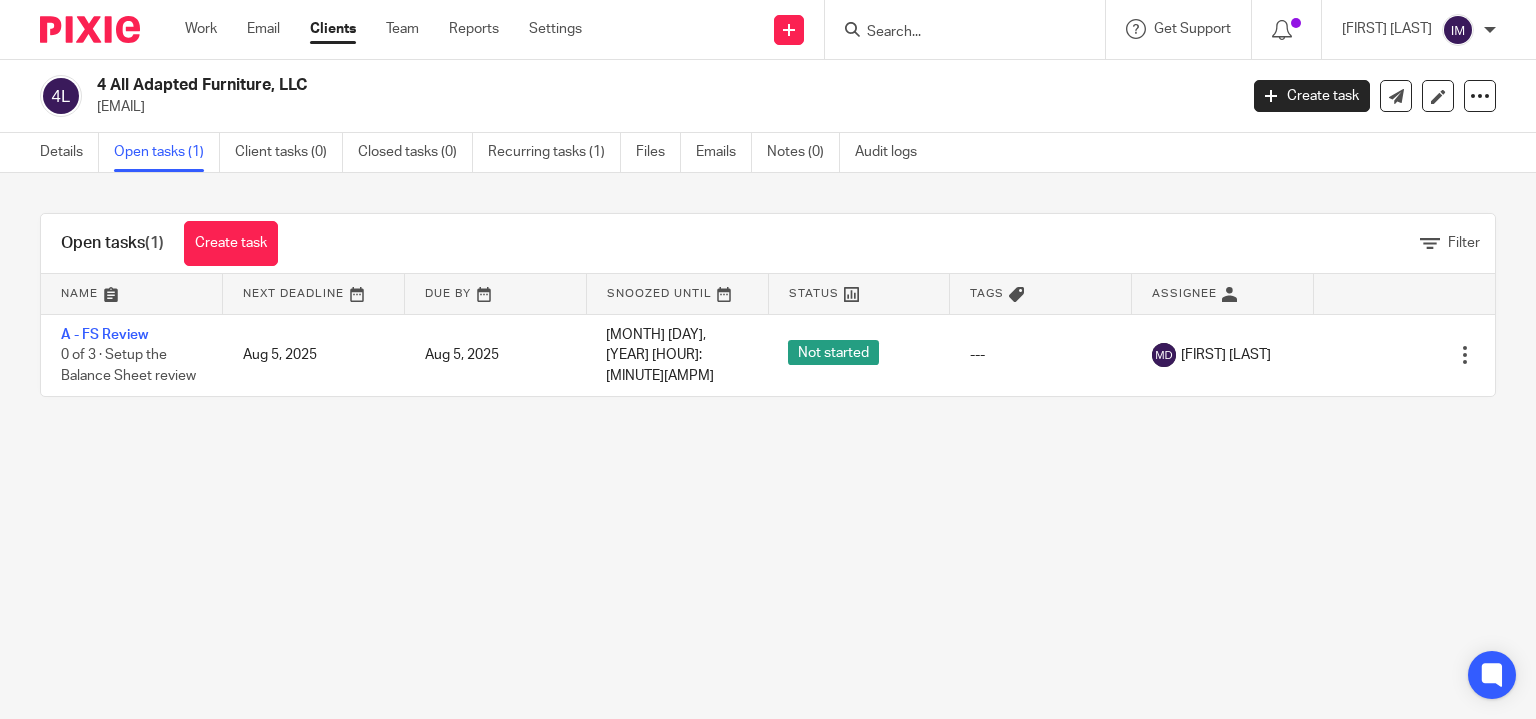 scroll, scrollTop: 0, scrollLeft: 0, axis: both 